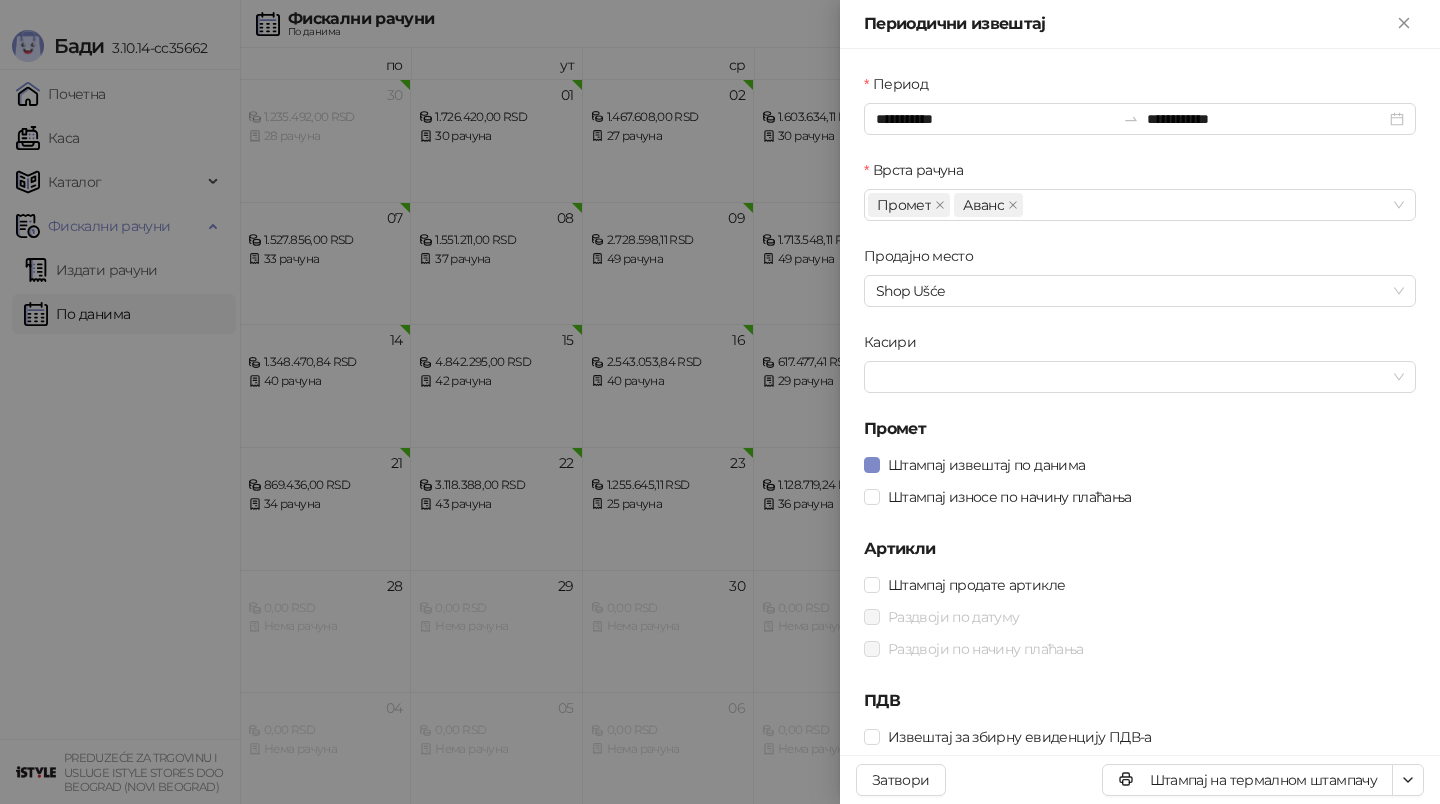 scroll, scrollTop: 0, scrollLeft: 0, axis: both 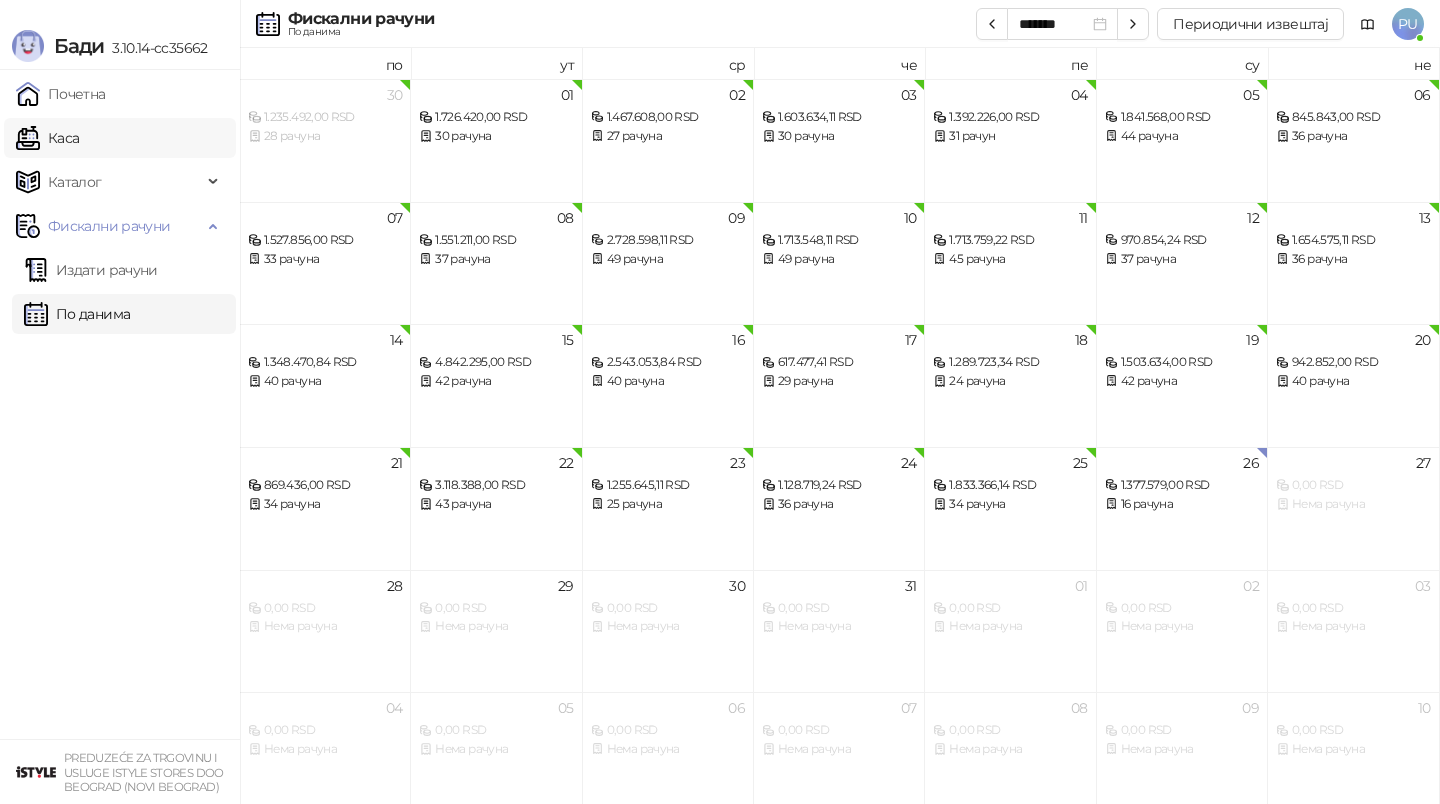 click on "Каса" at bounding box center (47, 138) 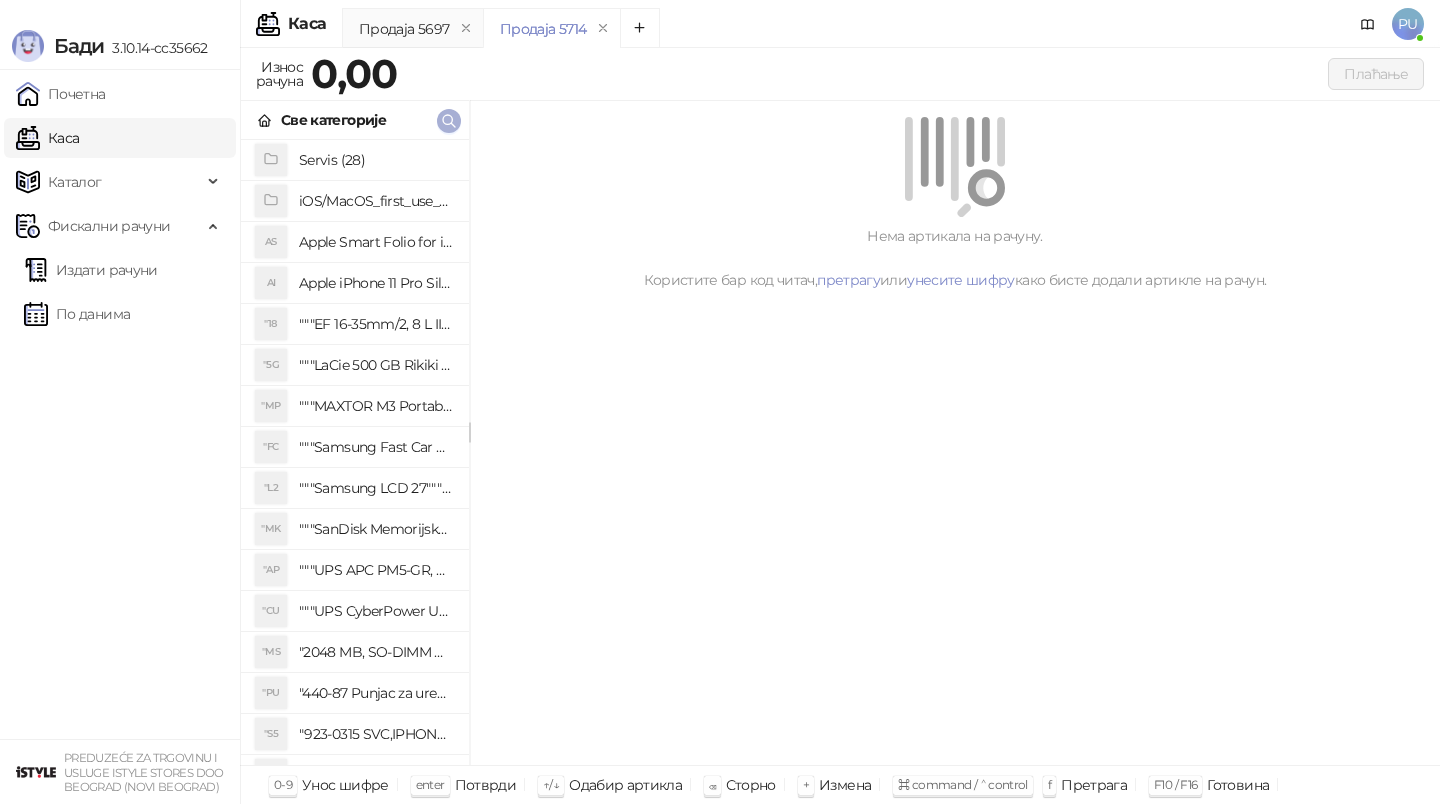 click 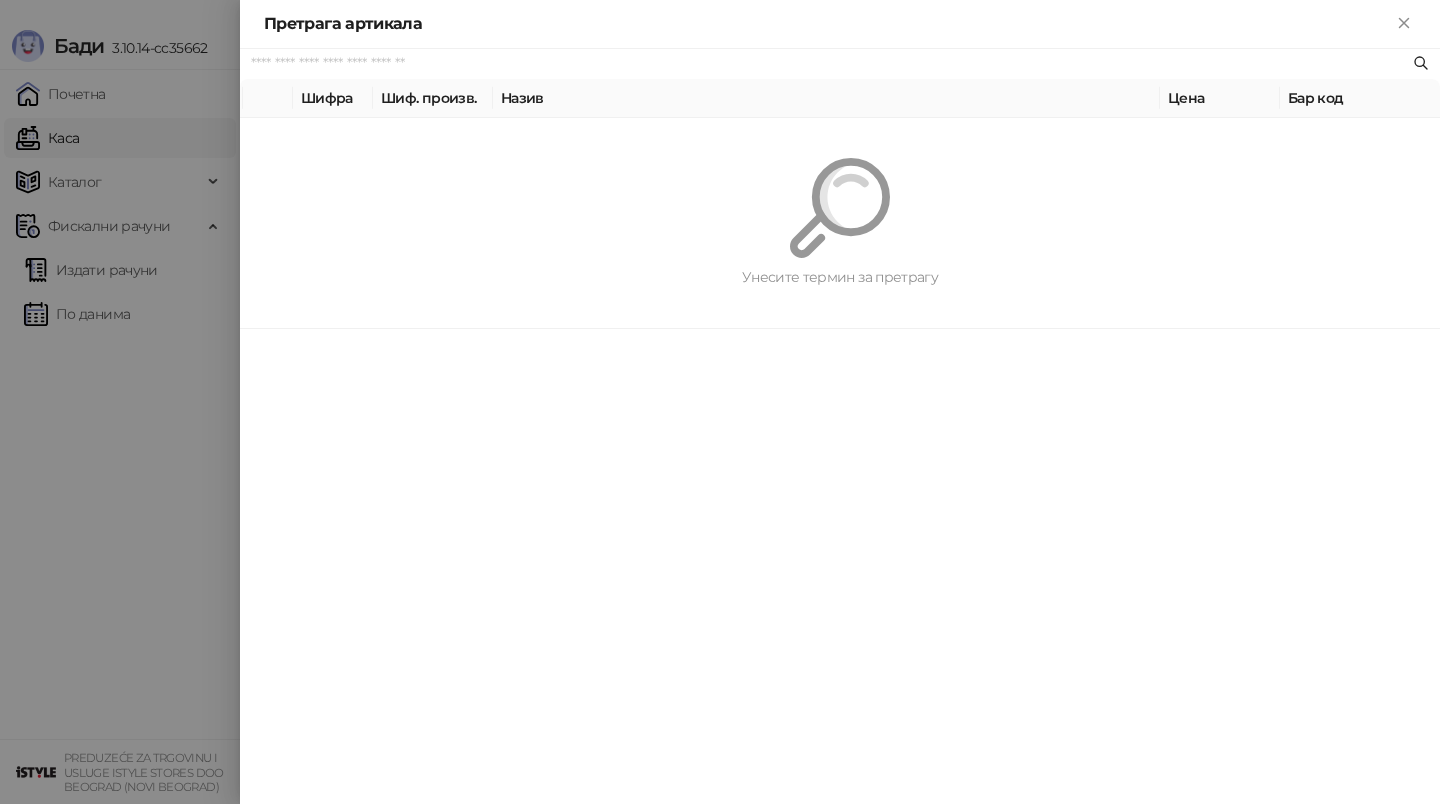 paste on "*********" 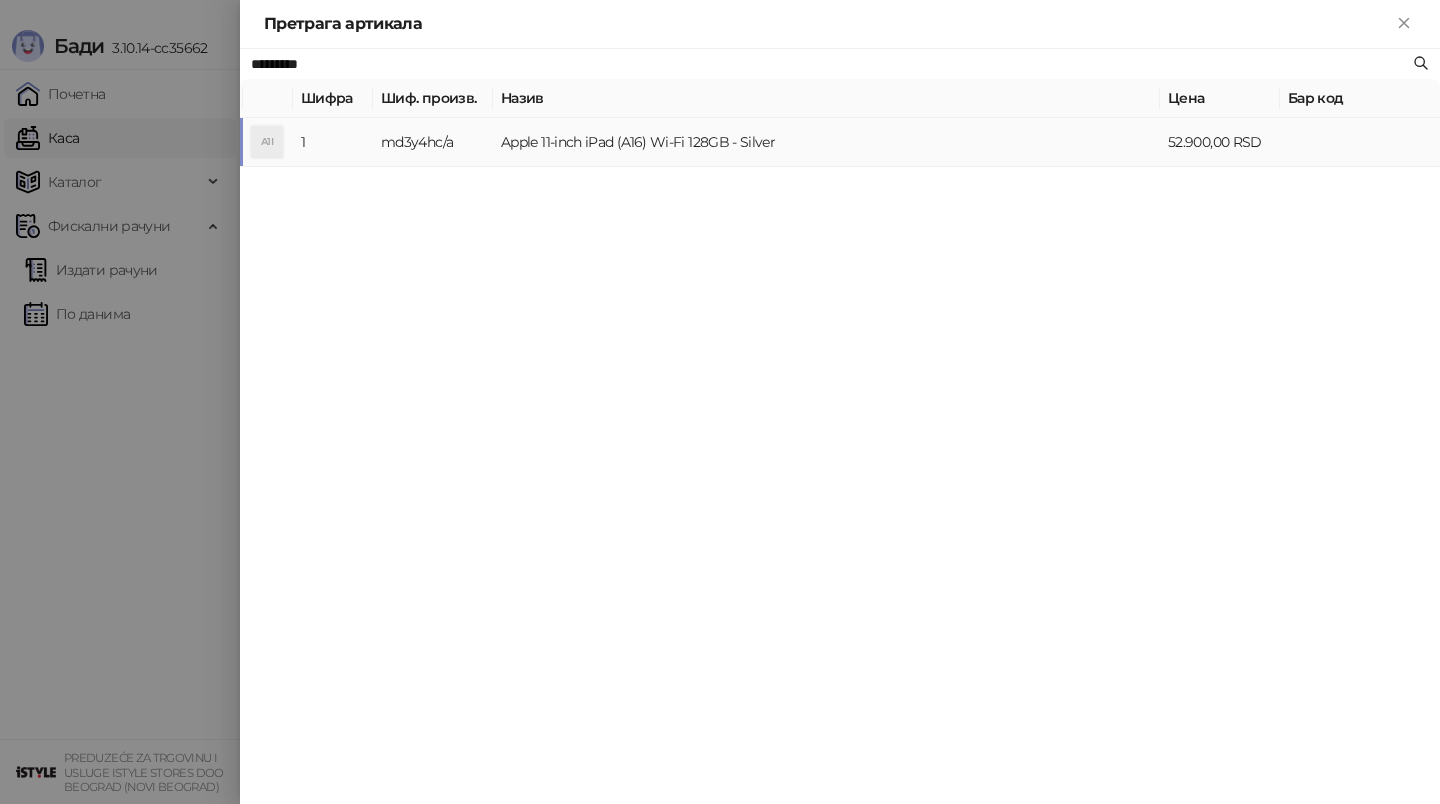 click on "Apple 11-inch iPad (A16) Wi-Fi 128GB - Silver" at bounding box center (826, 142) 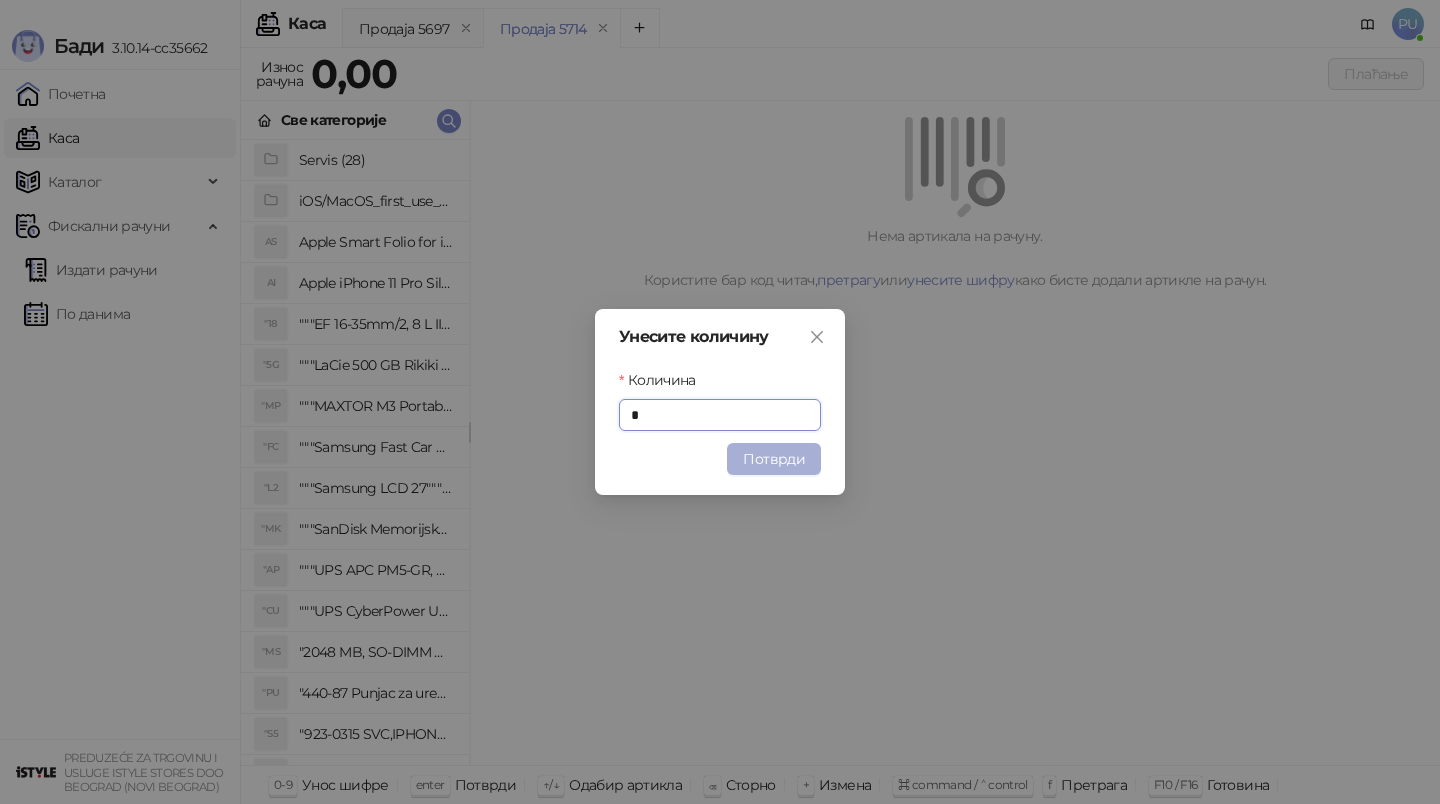click on "Потврди" at bounding box center (774, 459) 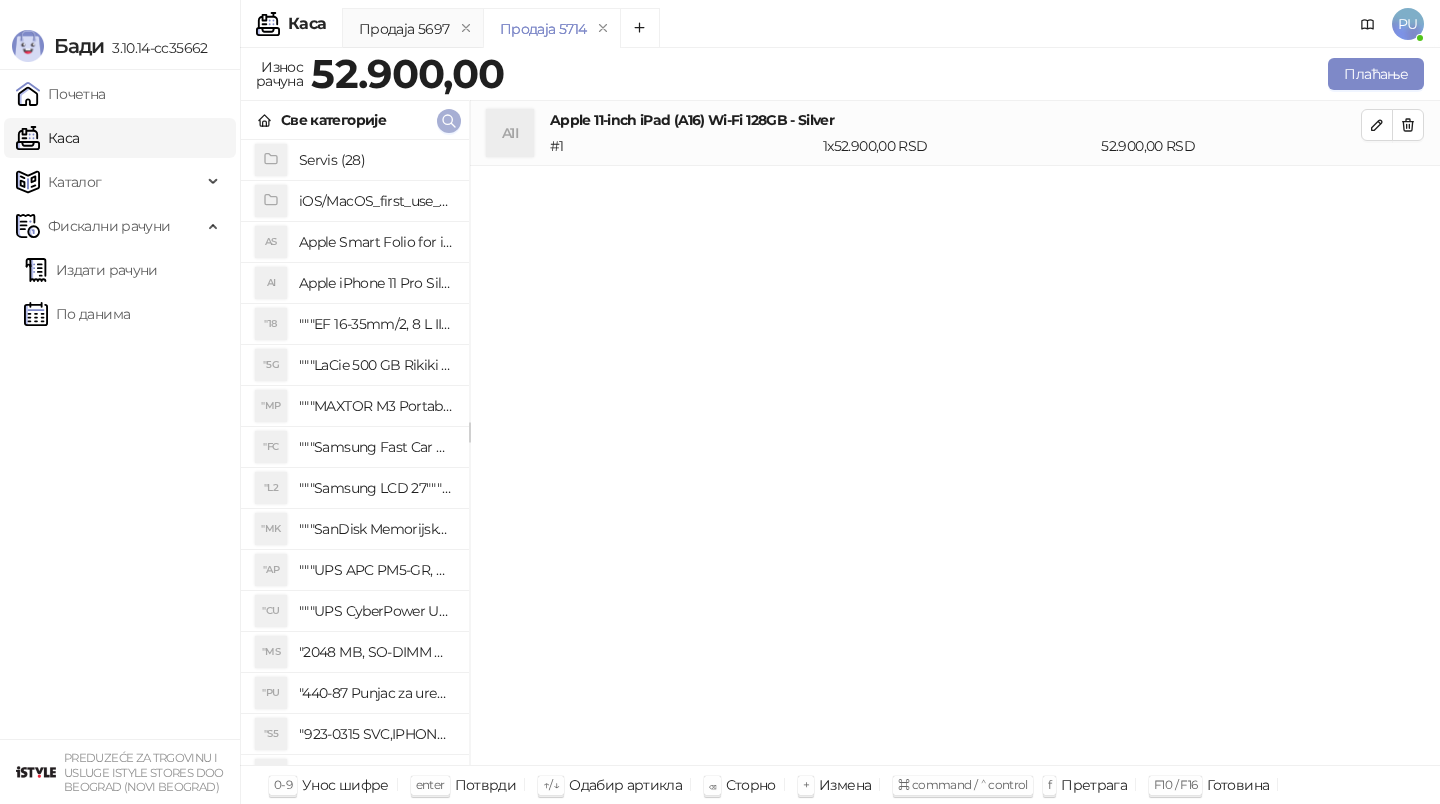 click 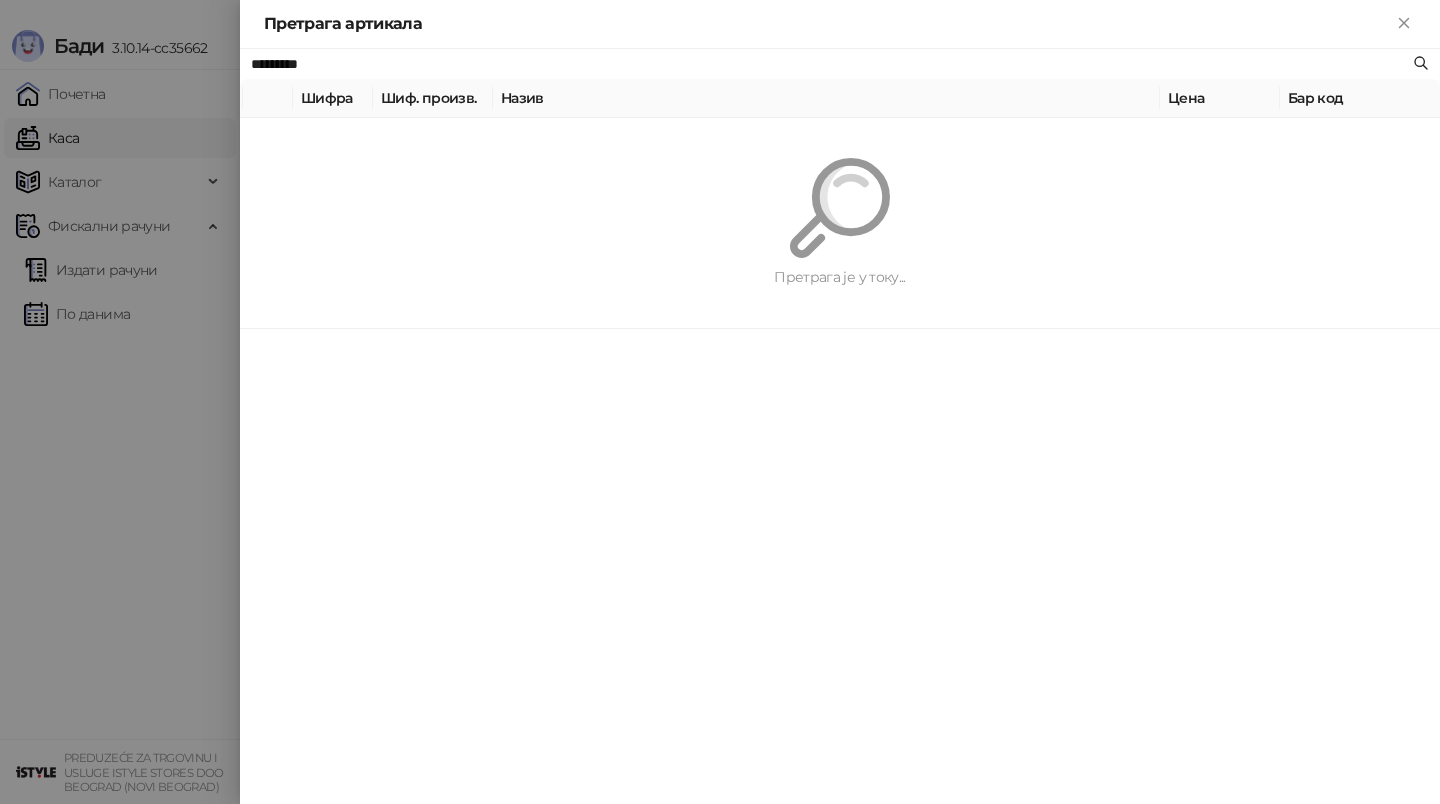 paste on "******" 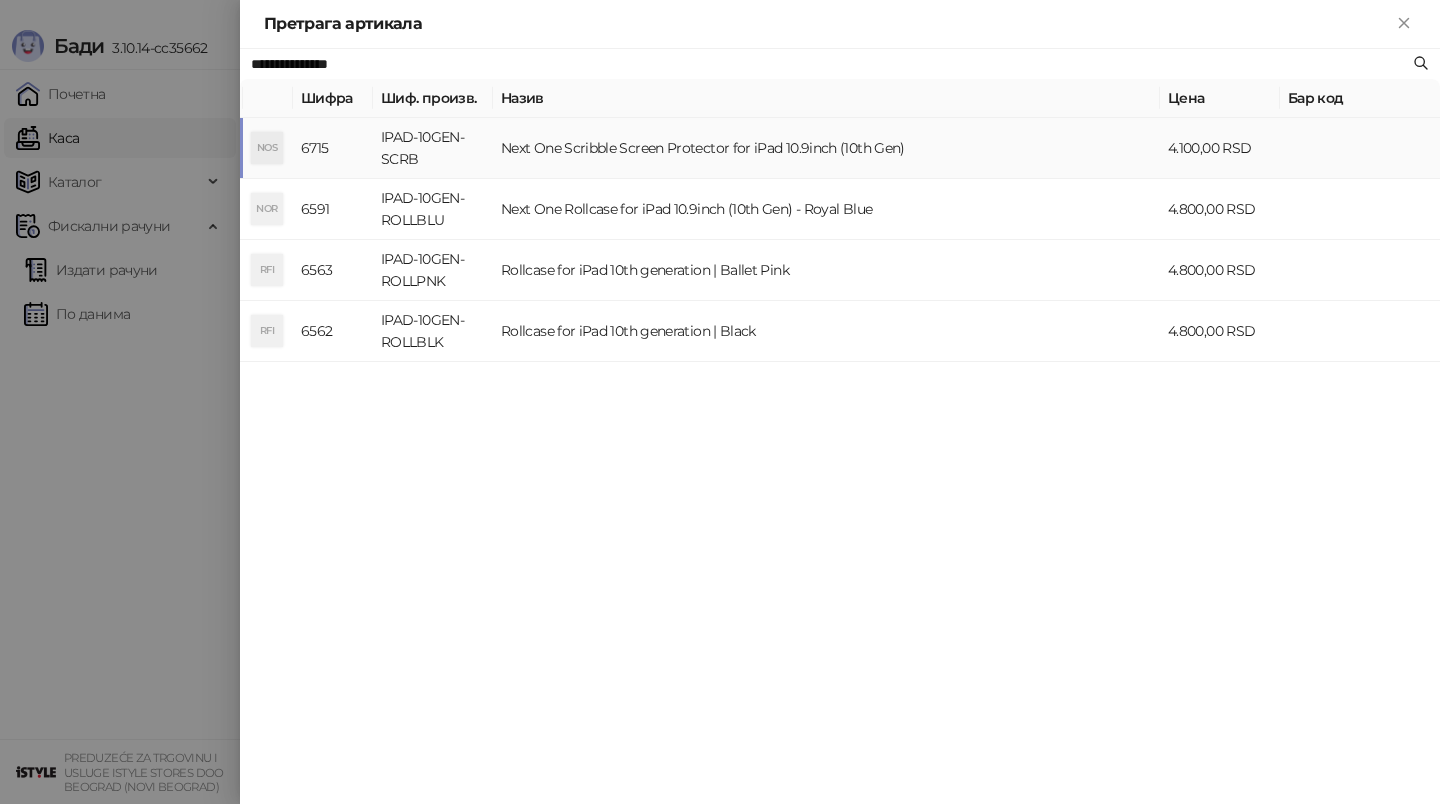 type on "**********" 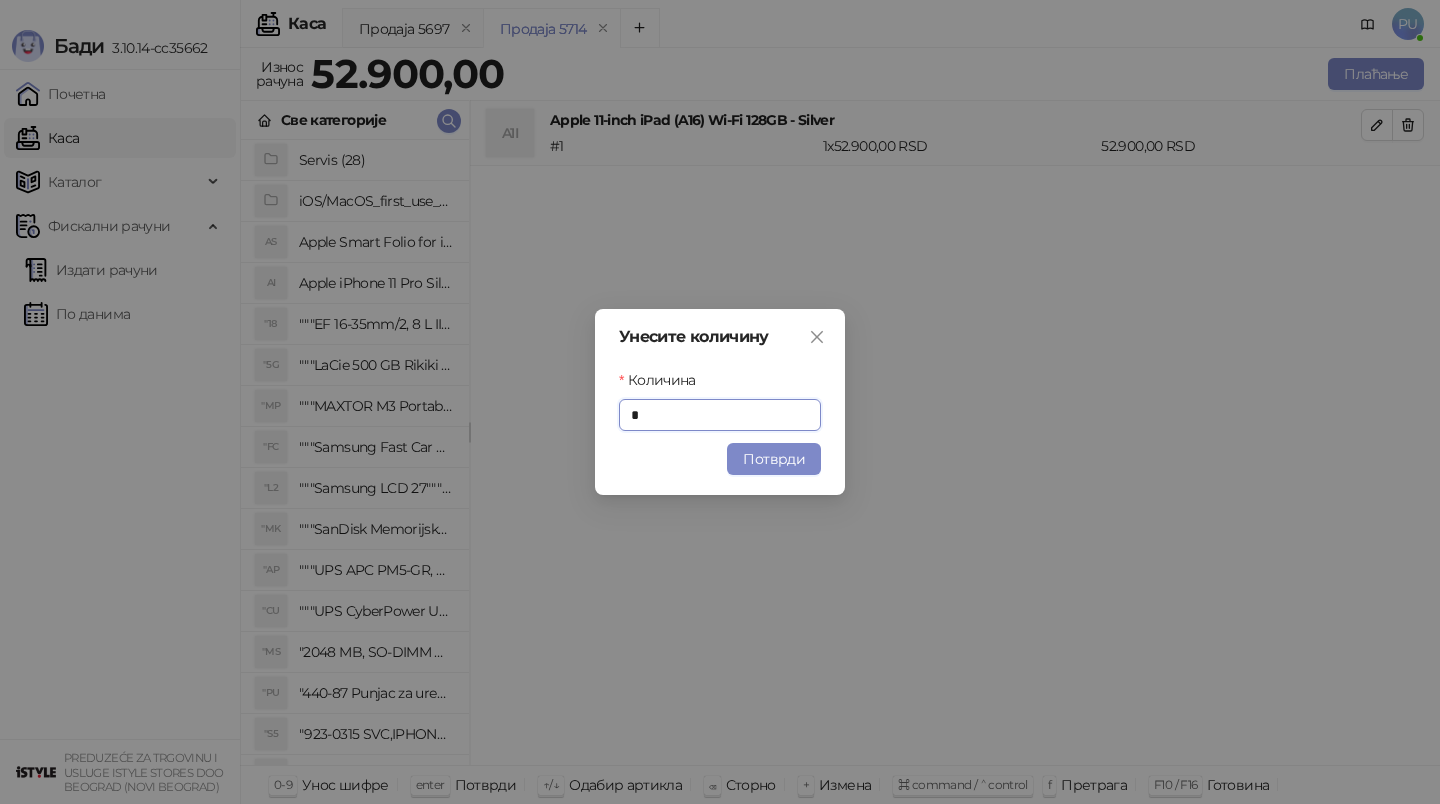 click on "Унесите количину Количина * Потврди" at bounding box center [720, 402] 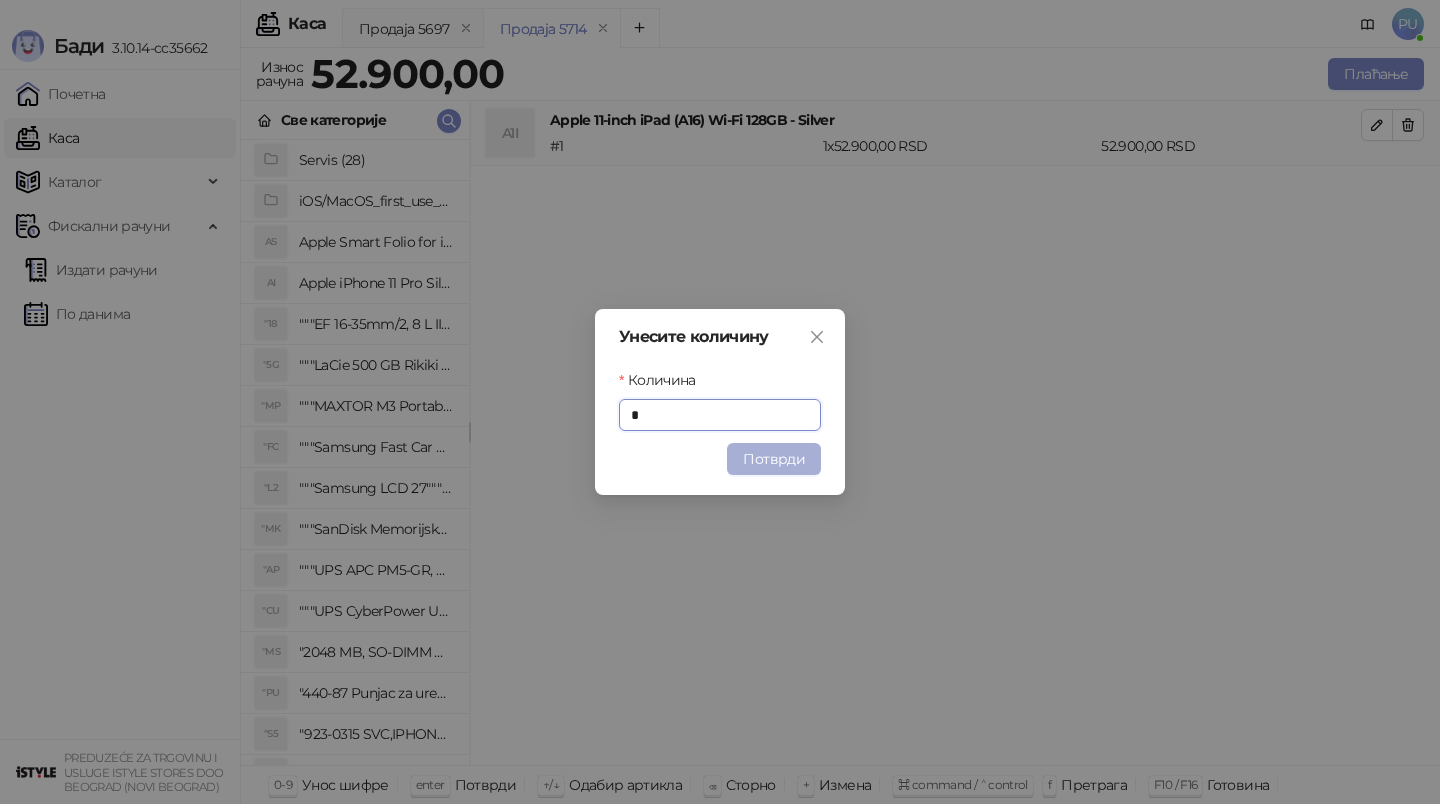 click on "Потврди" at bounding box center (774, 459) 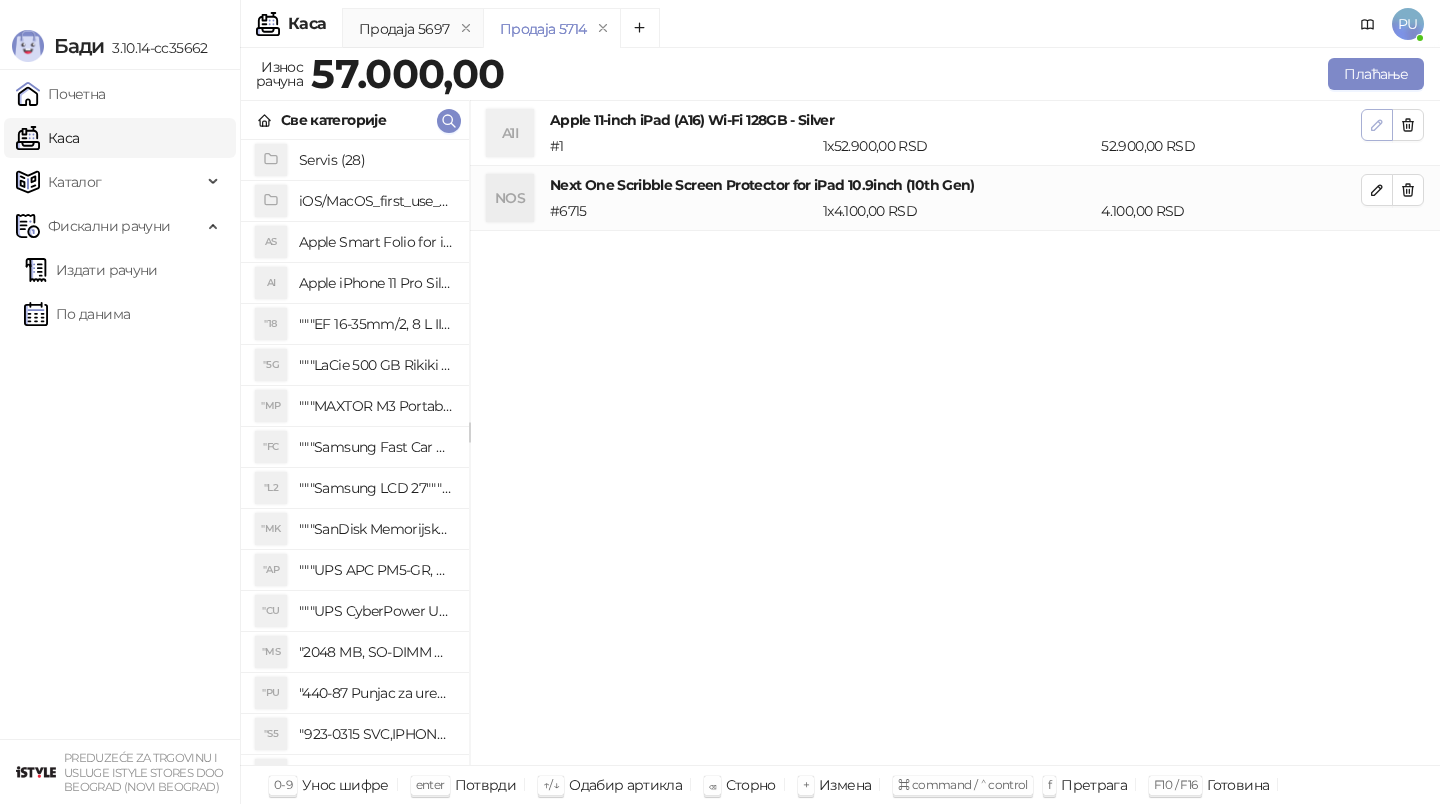 click at bounding box center [1377, 125] 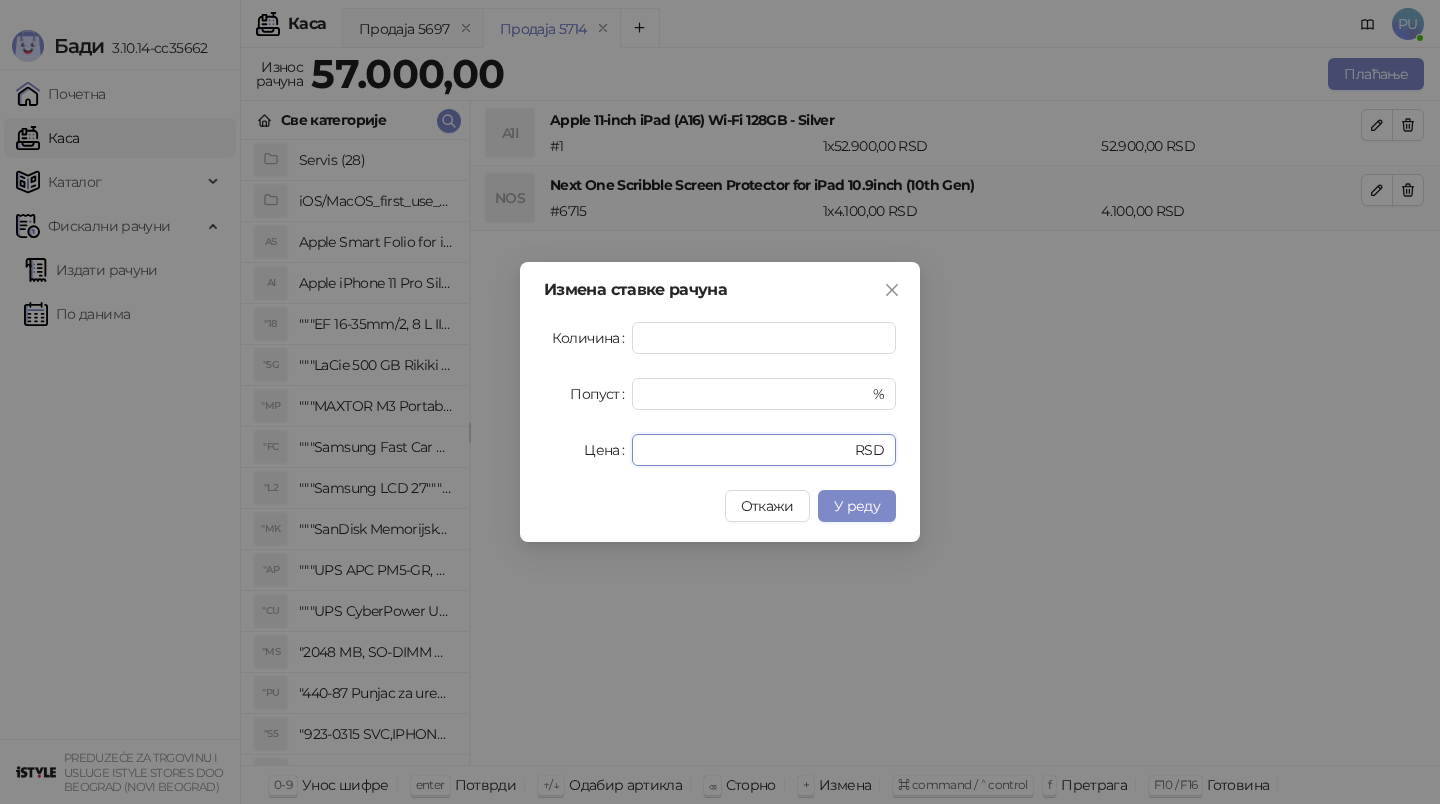 drag, startPoint x: 726, startPoint y: 445, endPoint x: 409, endPoint y: 456, distance: 317.1908 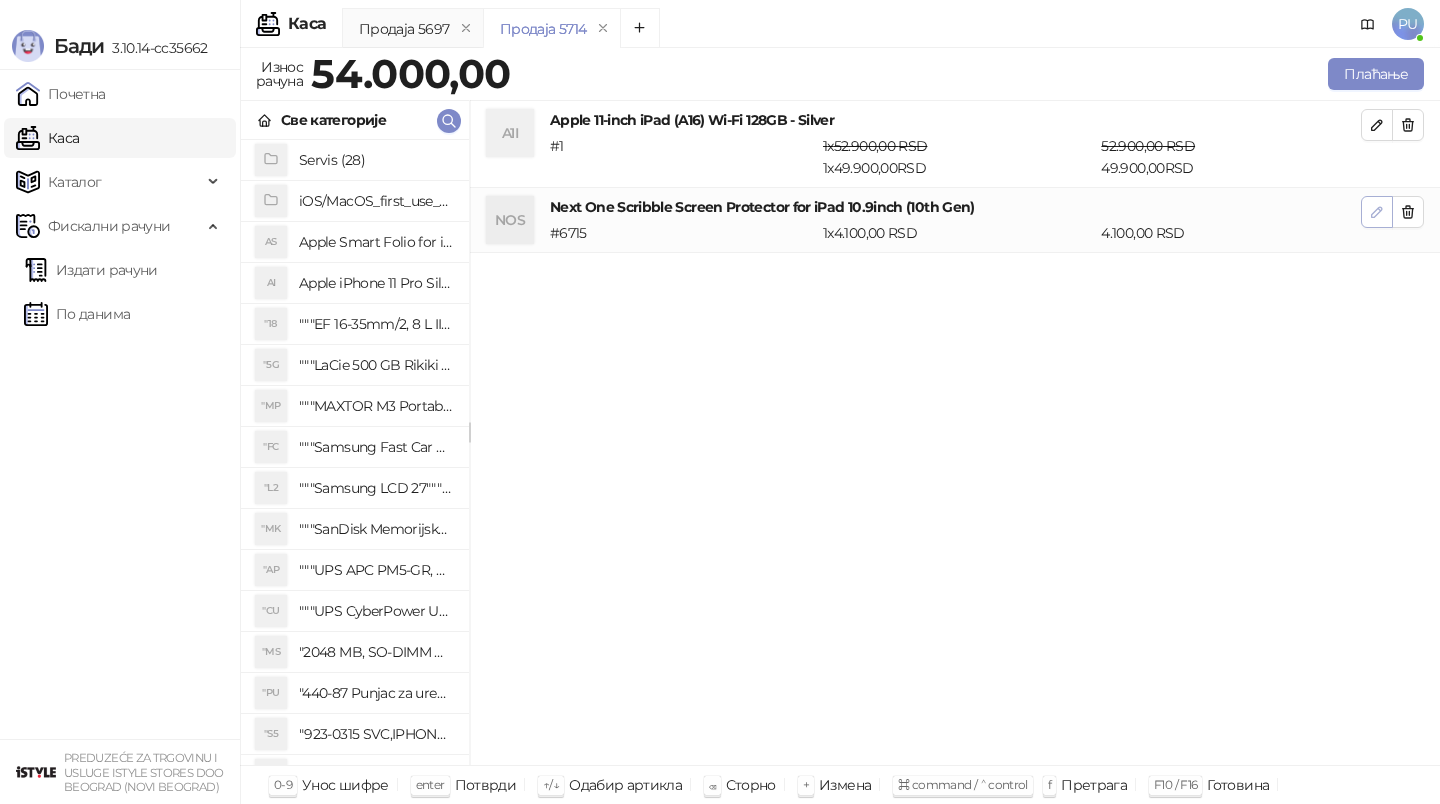 click 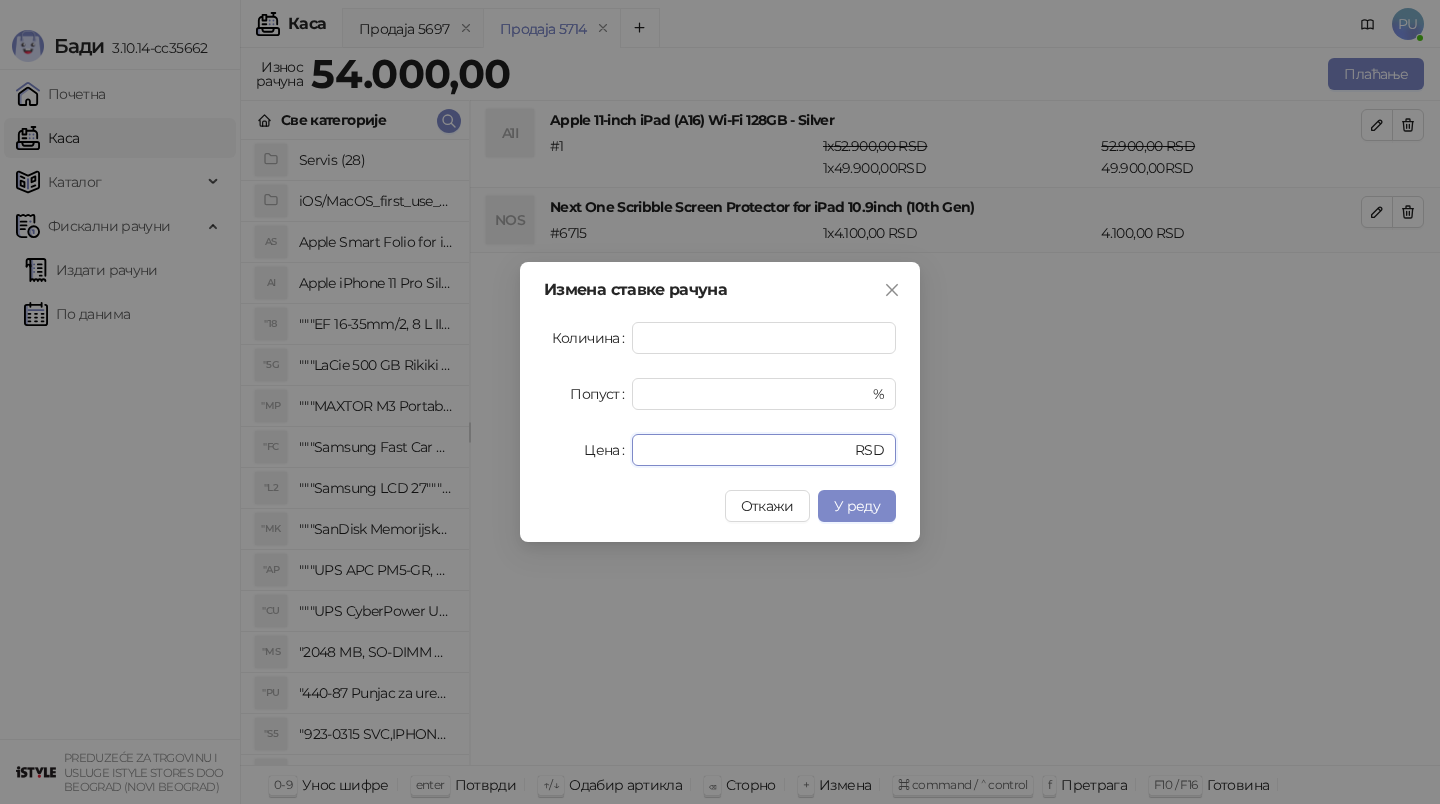 drag, startPoint x: 636, startPoint y: 444, endPoint x: 553, endPoint y: 444, distance: 83 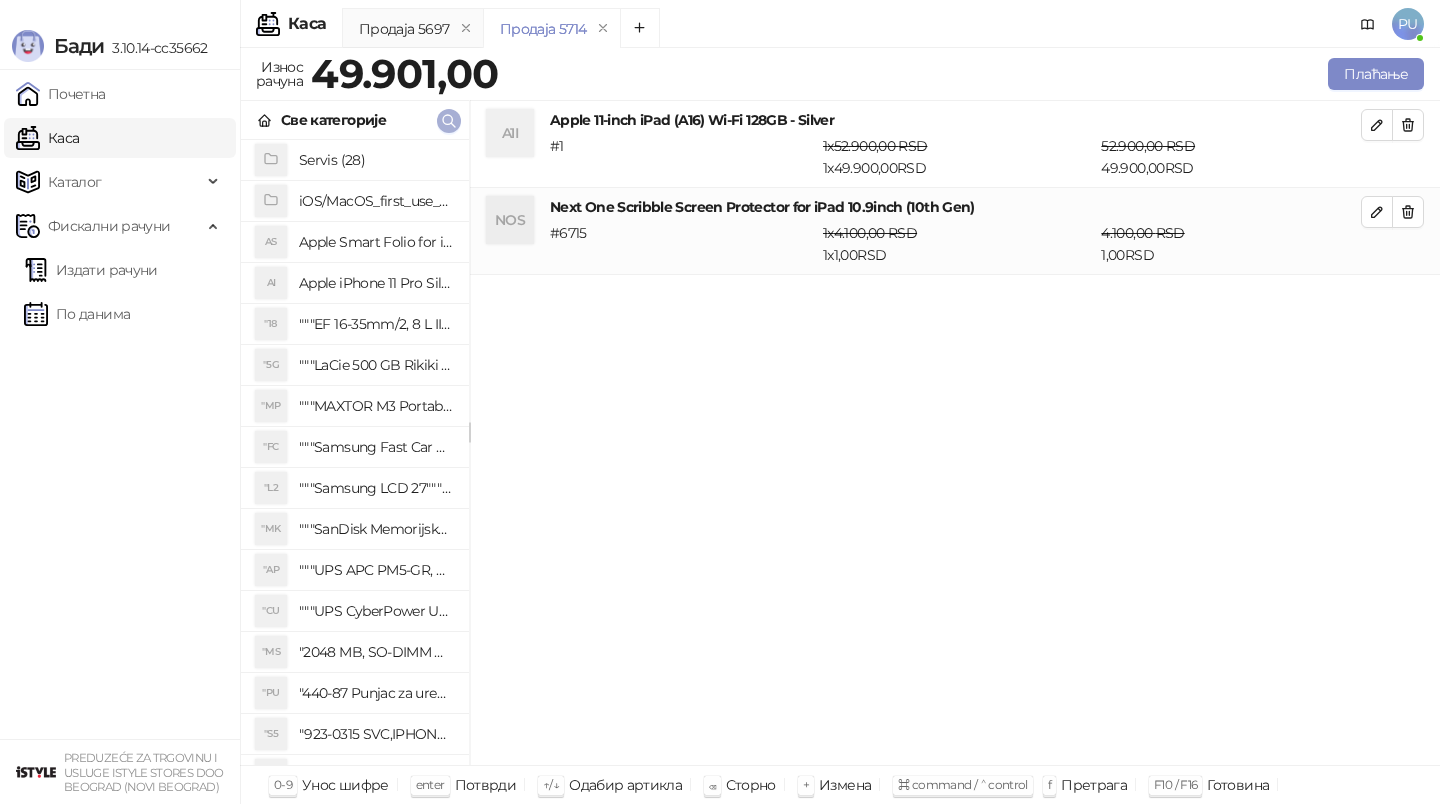 click at bounding box center [449, 120] 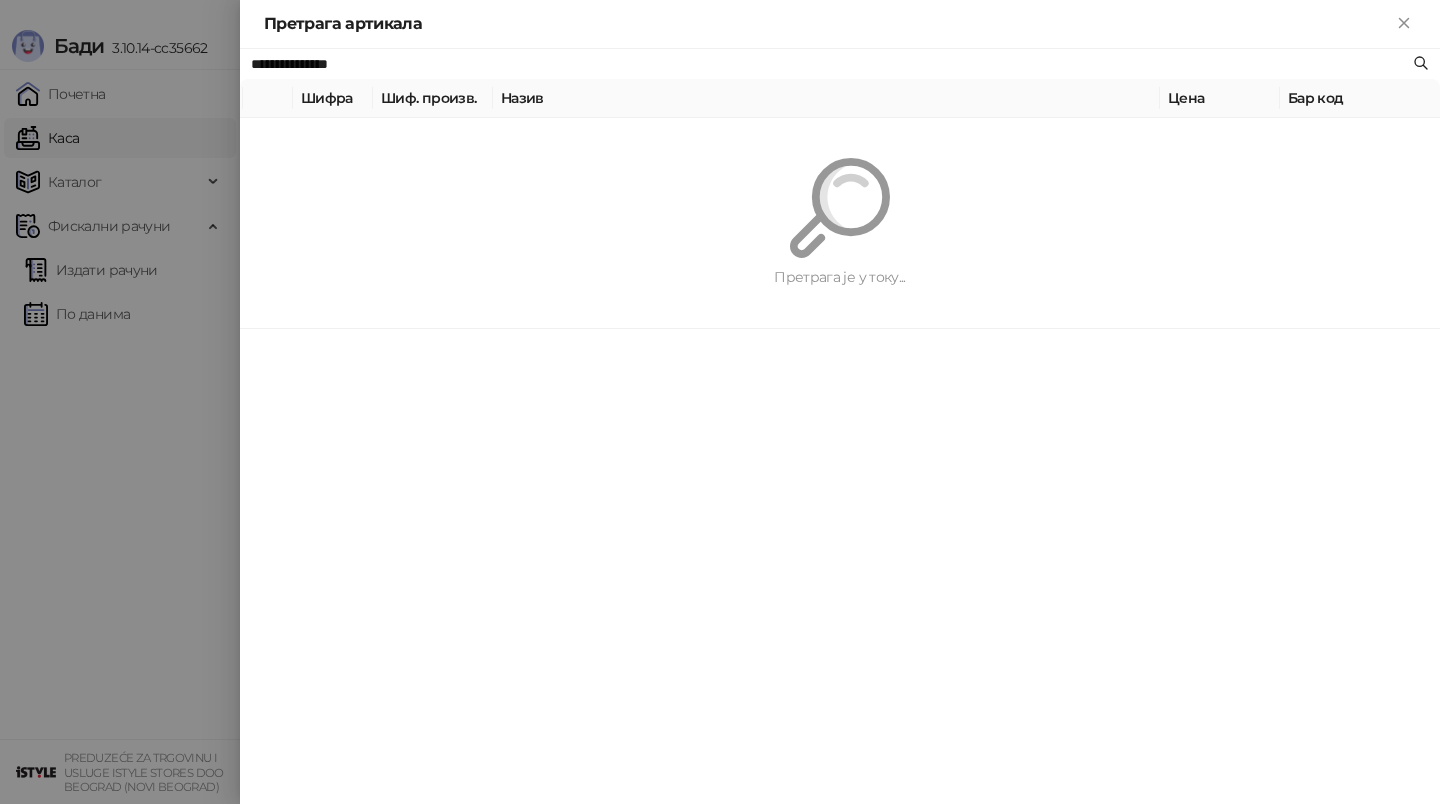 paste on "********" 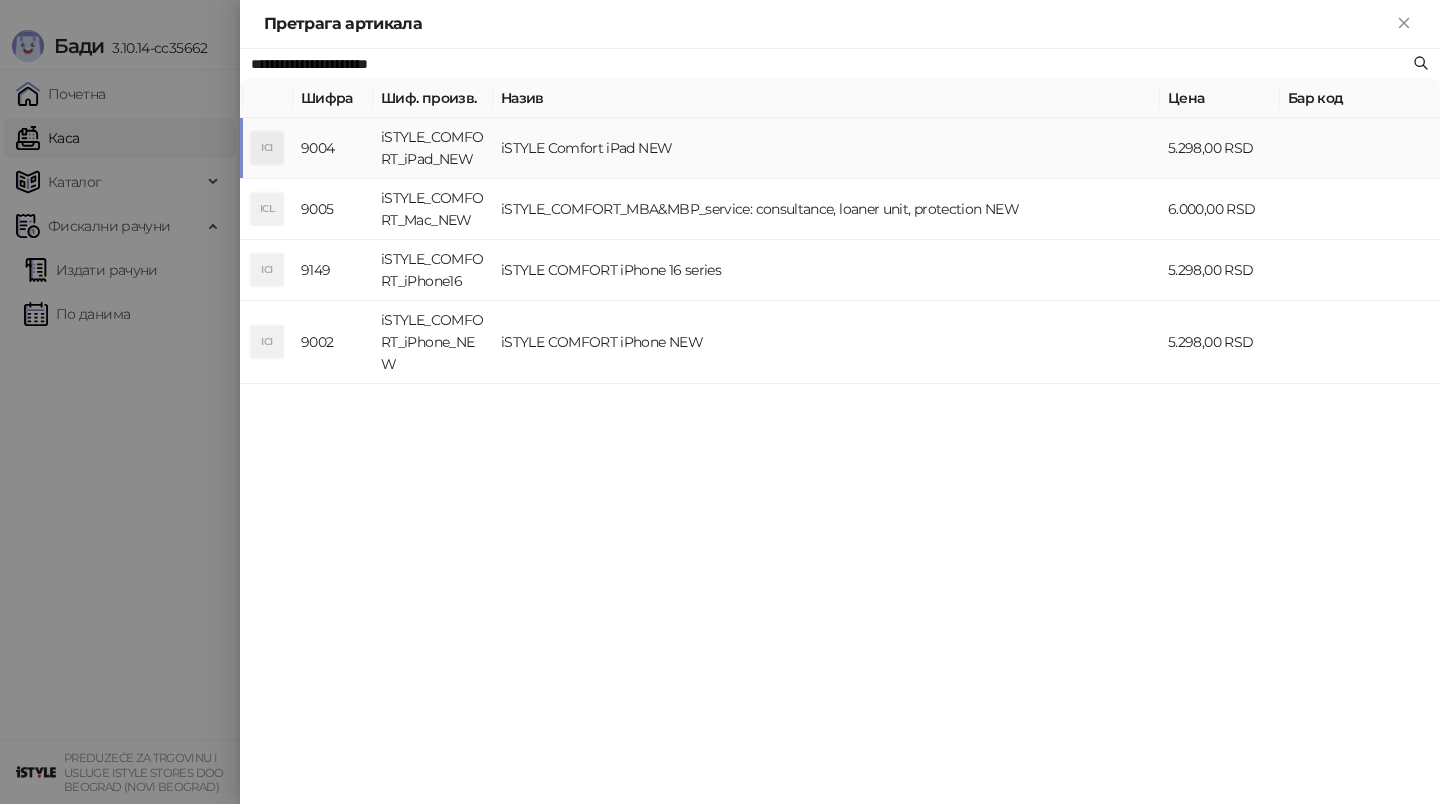 click on "iSTYLE Comfort iPad NEW" at bounding box center (826, 148) 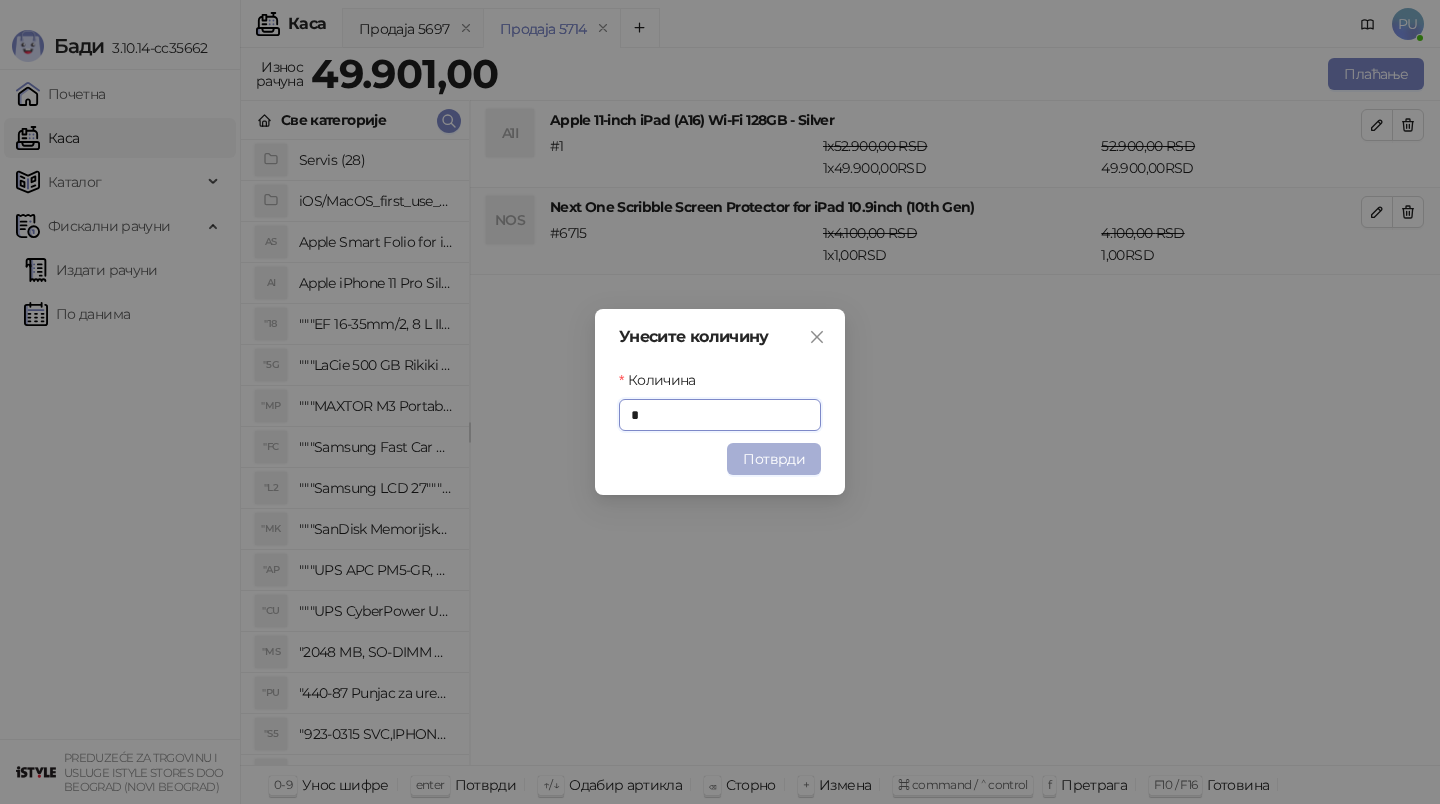 click on "Потврди" at bounding box center (774, 459) 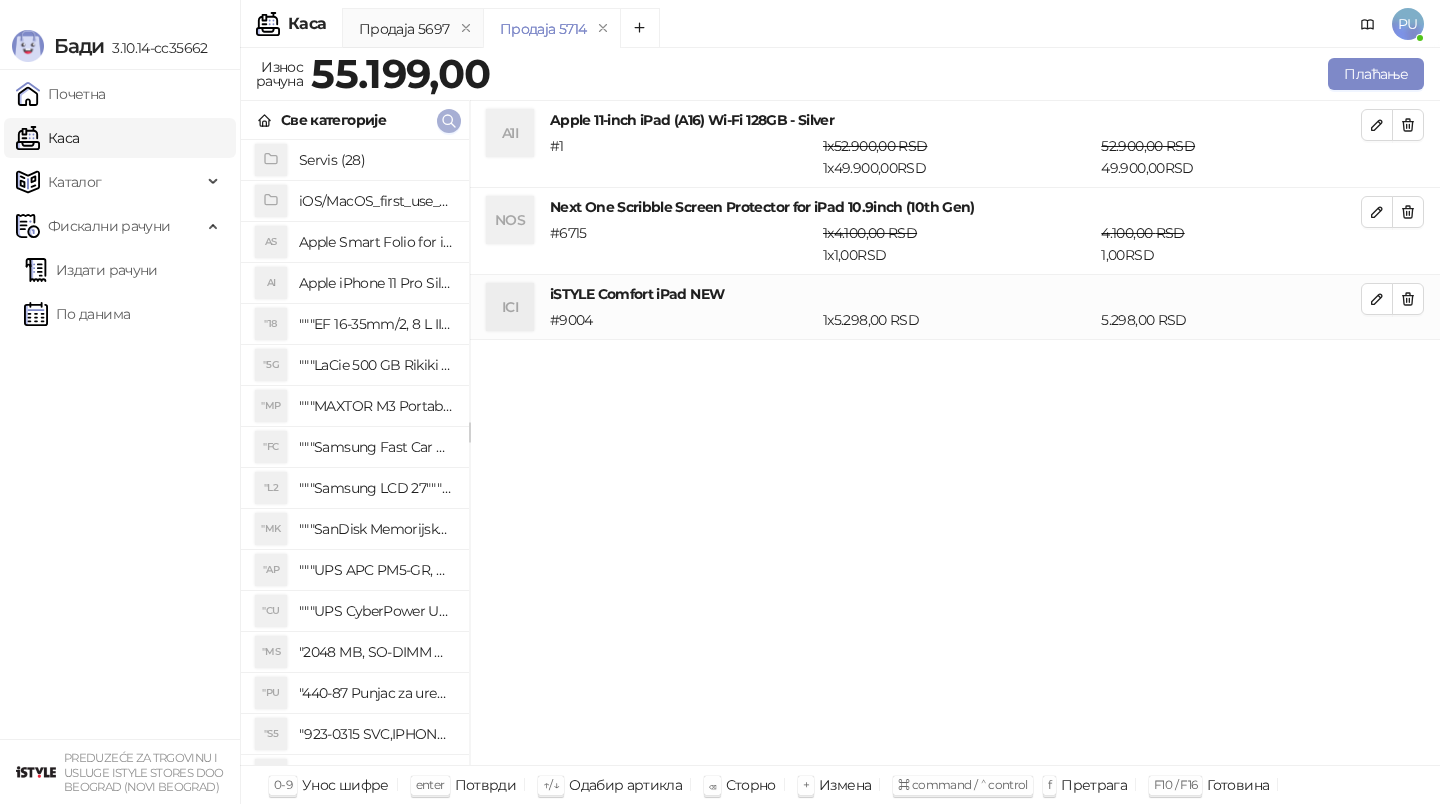 click 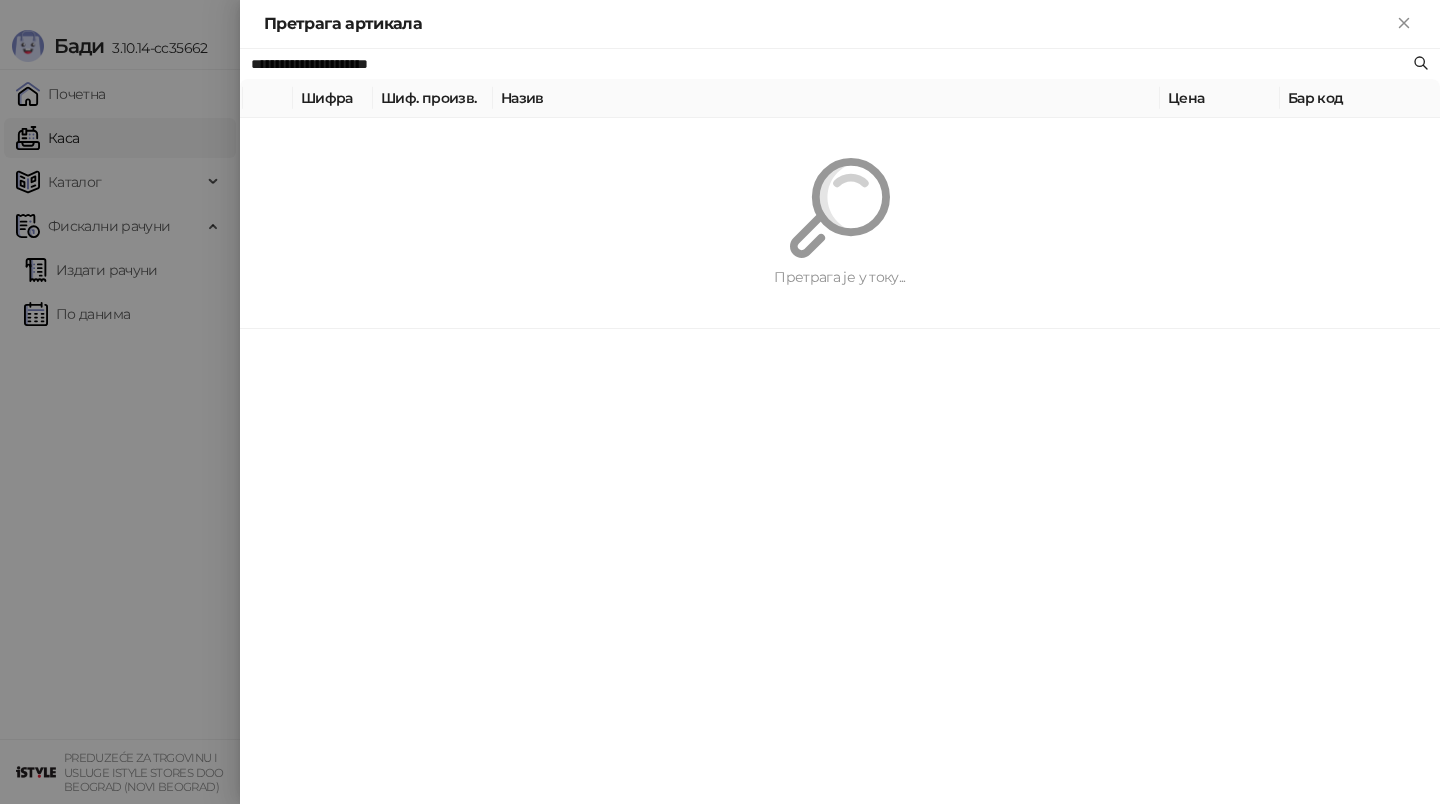 paste 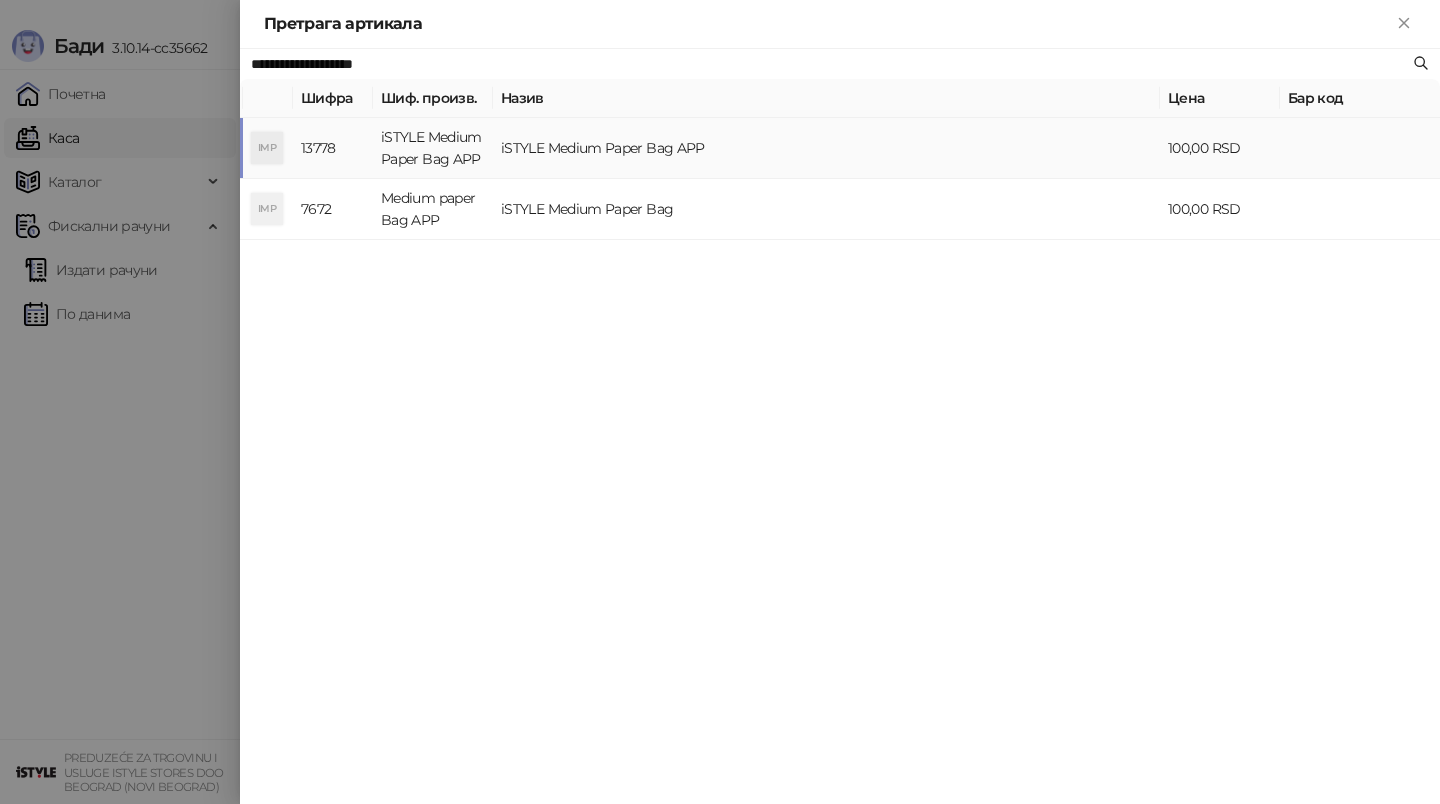 type on "**********" 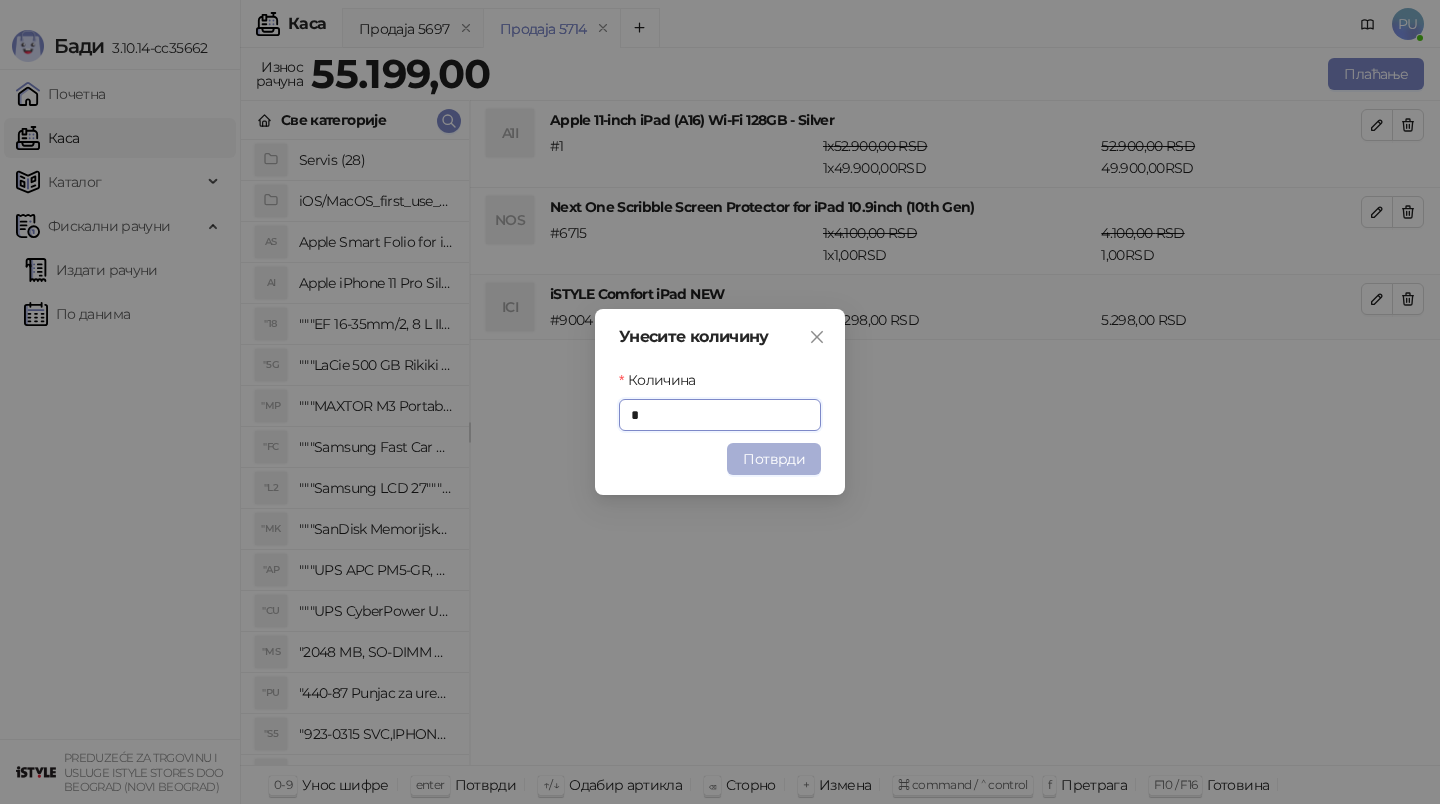 click on "Потврди" at bounding box center [774, 459] 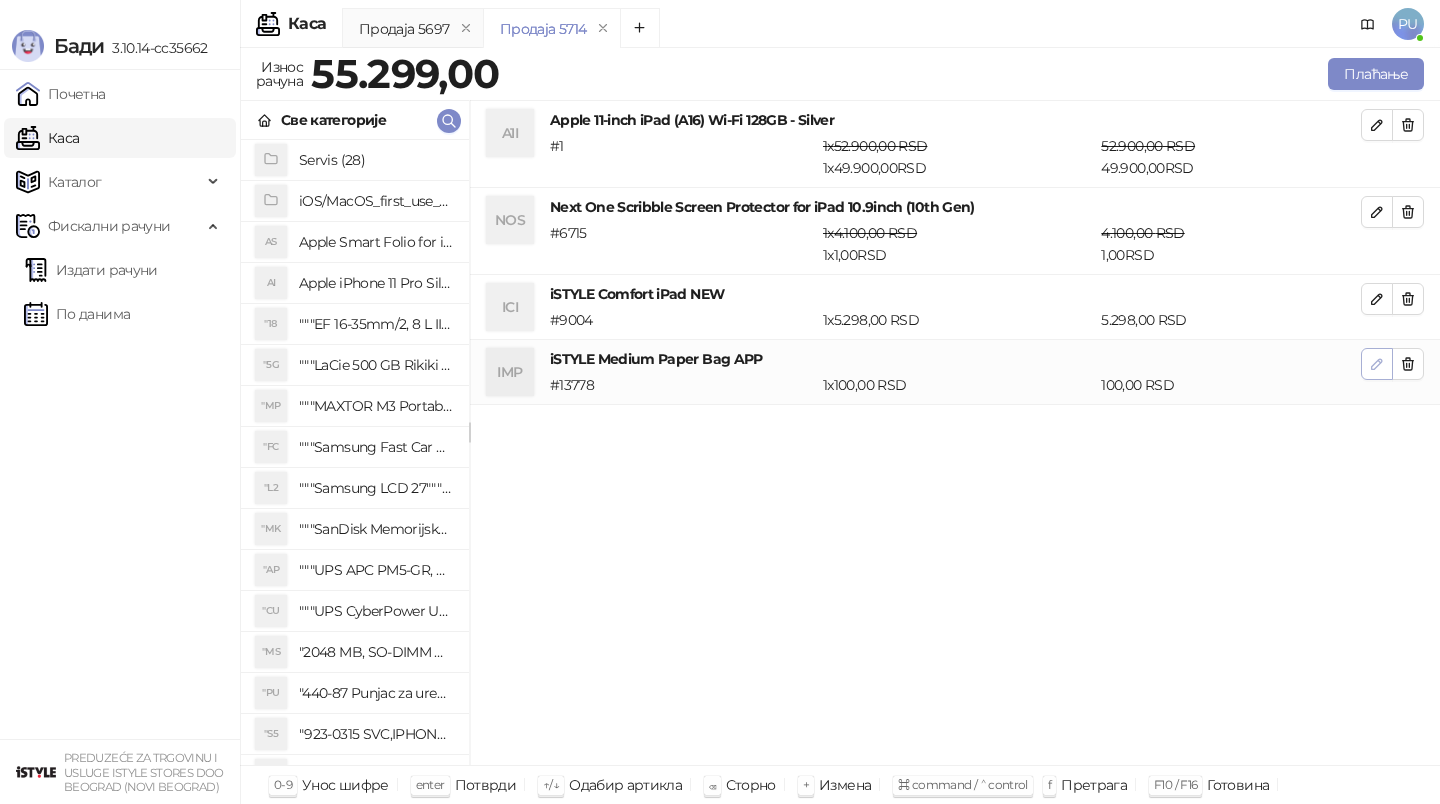 click at bounding box center [1377, 364] 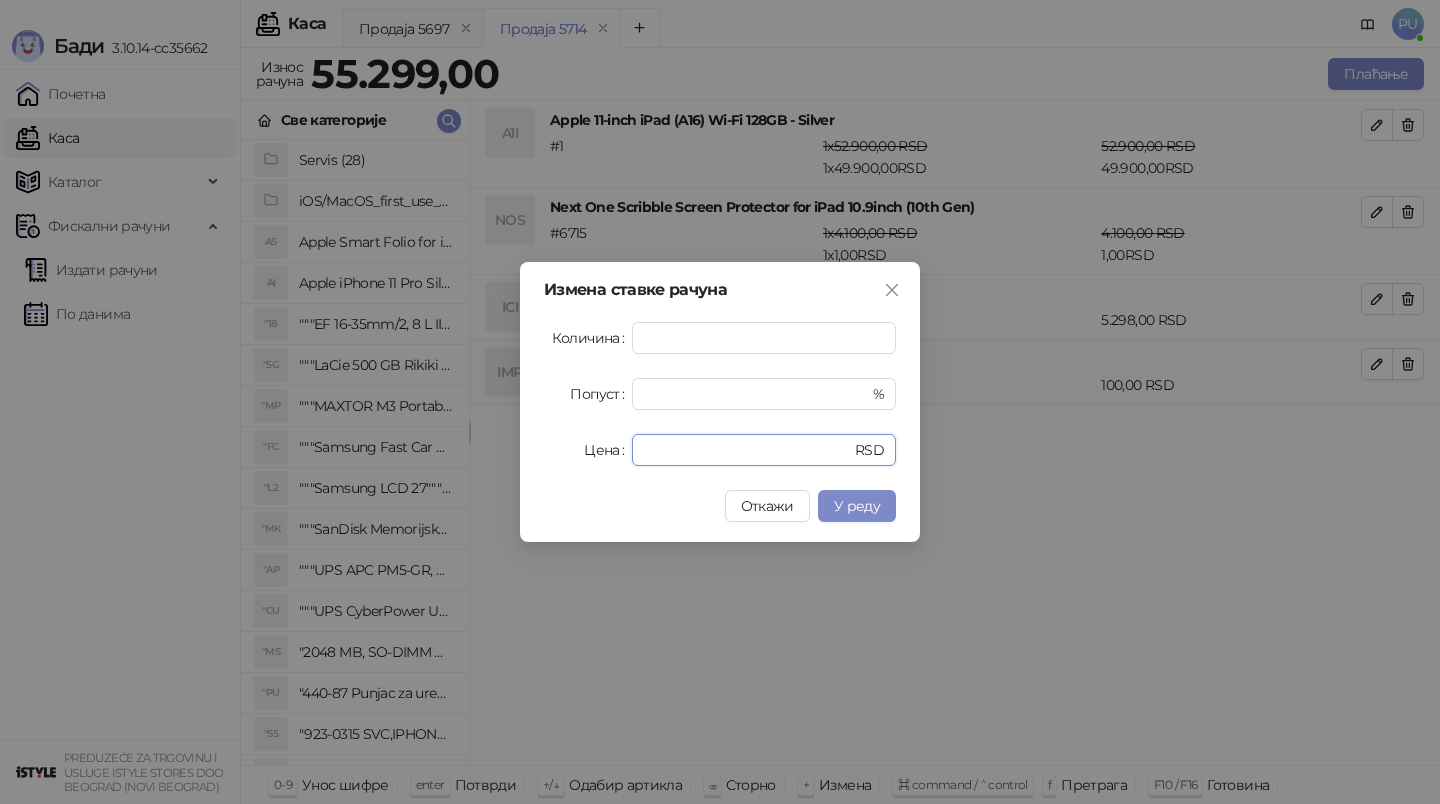 drag, startPoint x: 750, startPoint y: 454, endPoint x: 558, endPoint y: 454, distance: 192 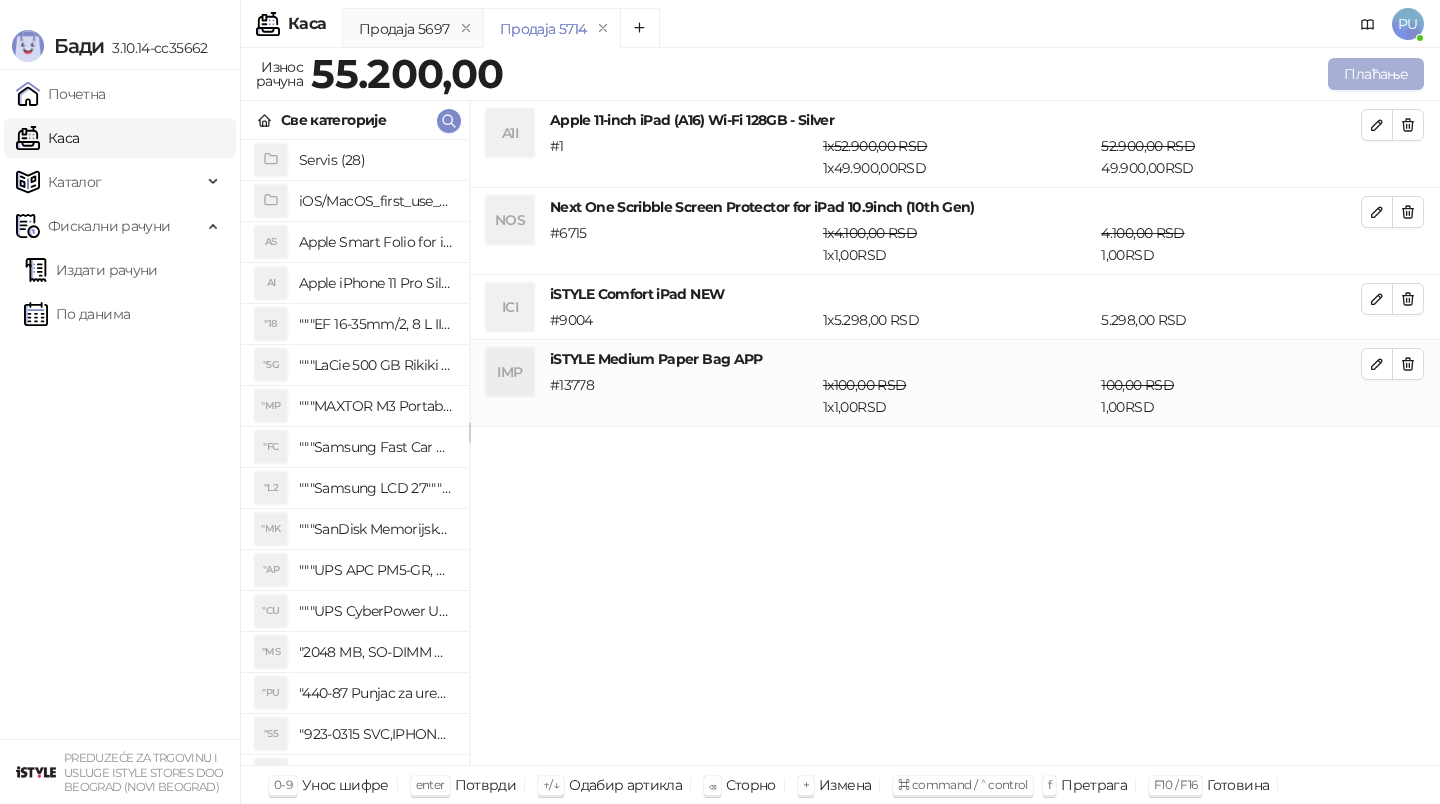 click on "Плаћање" at bounding box center (1376, 74) 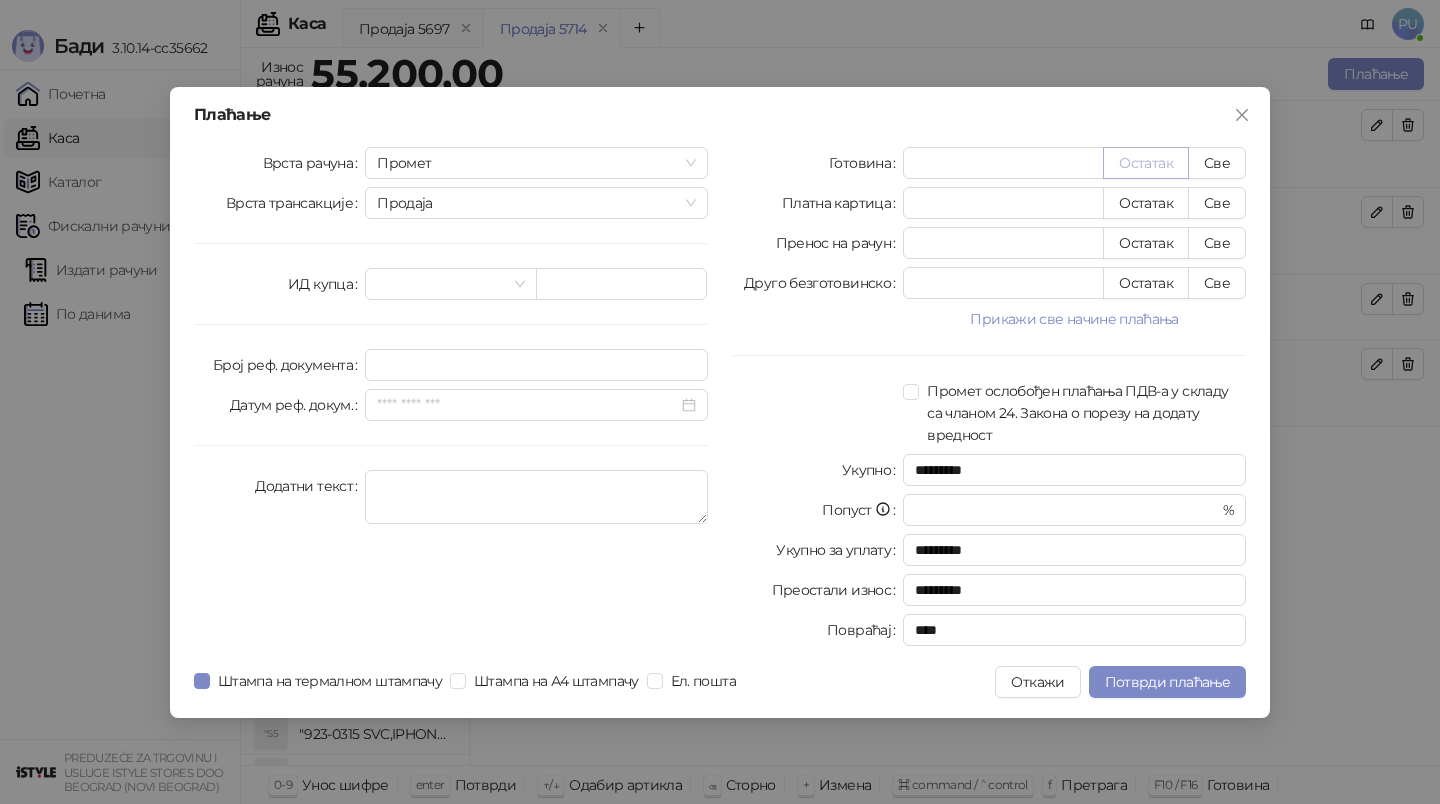click on "Остатак" at bounding box center [1146, 163] 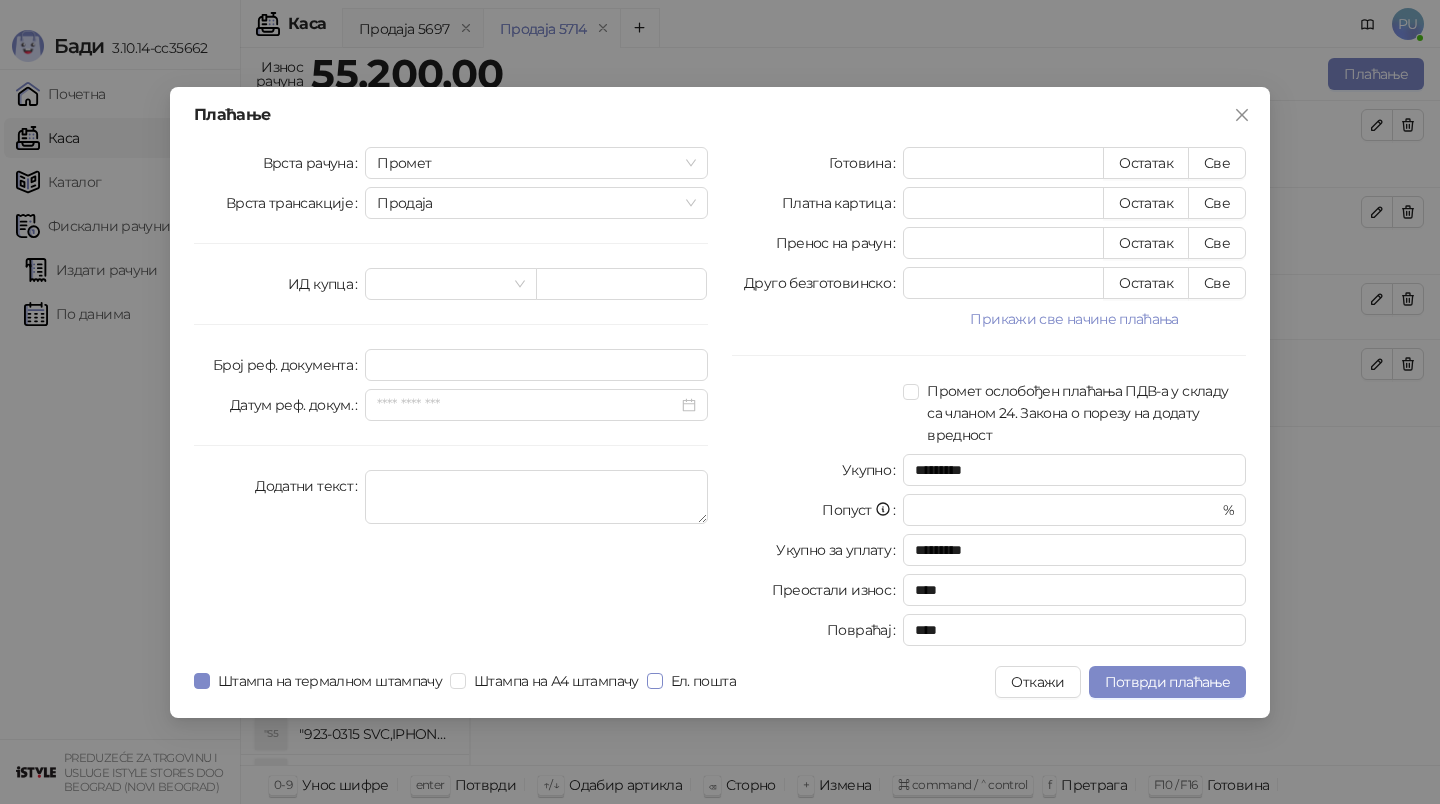 click on "Ел. пошта" at bounding box center (703, 681) 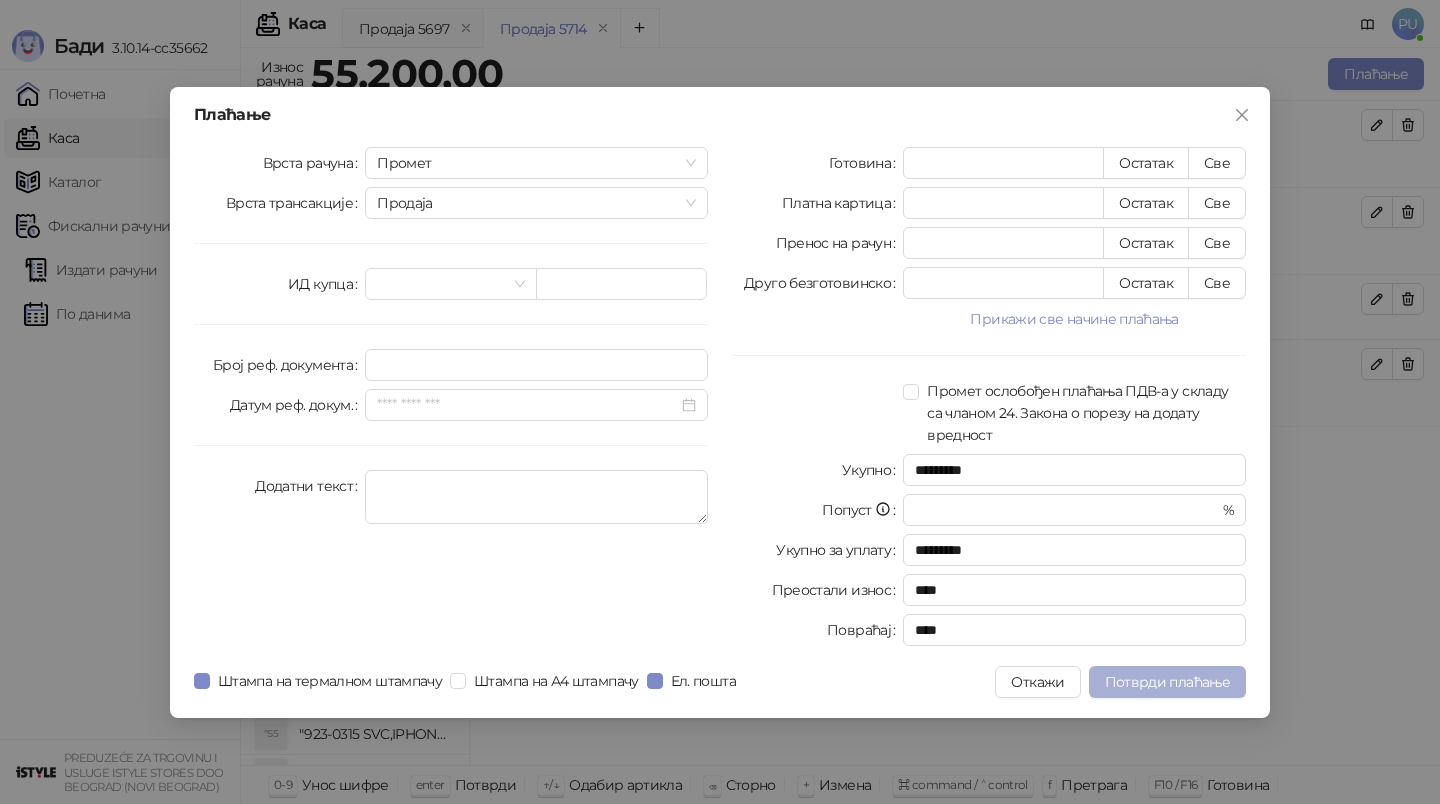 click on "Потврди плаћање" at bounding box center (1167, 682) 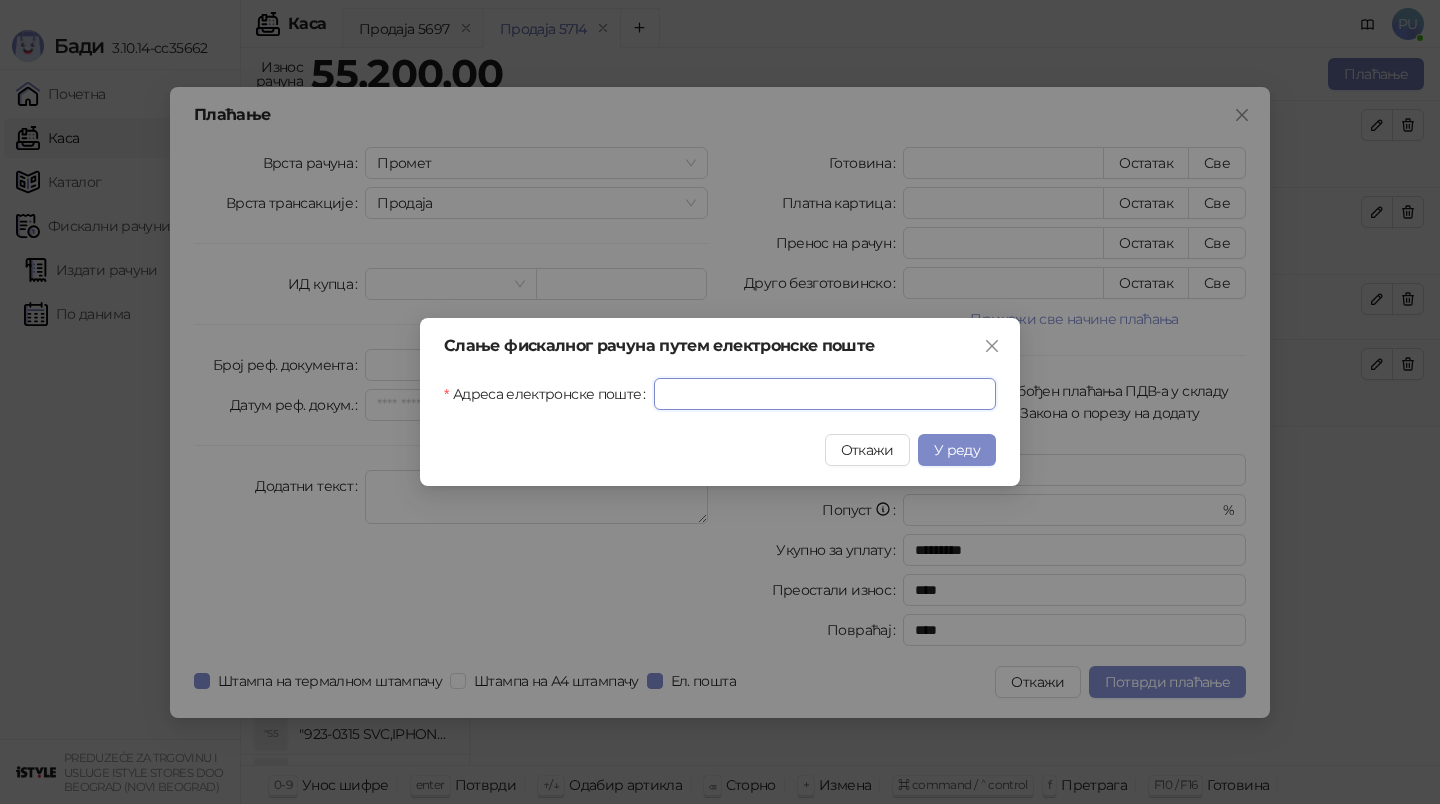 click on "Адреса електронске поште" at bounding box center (825, 394) 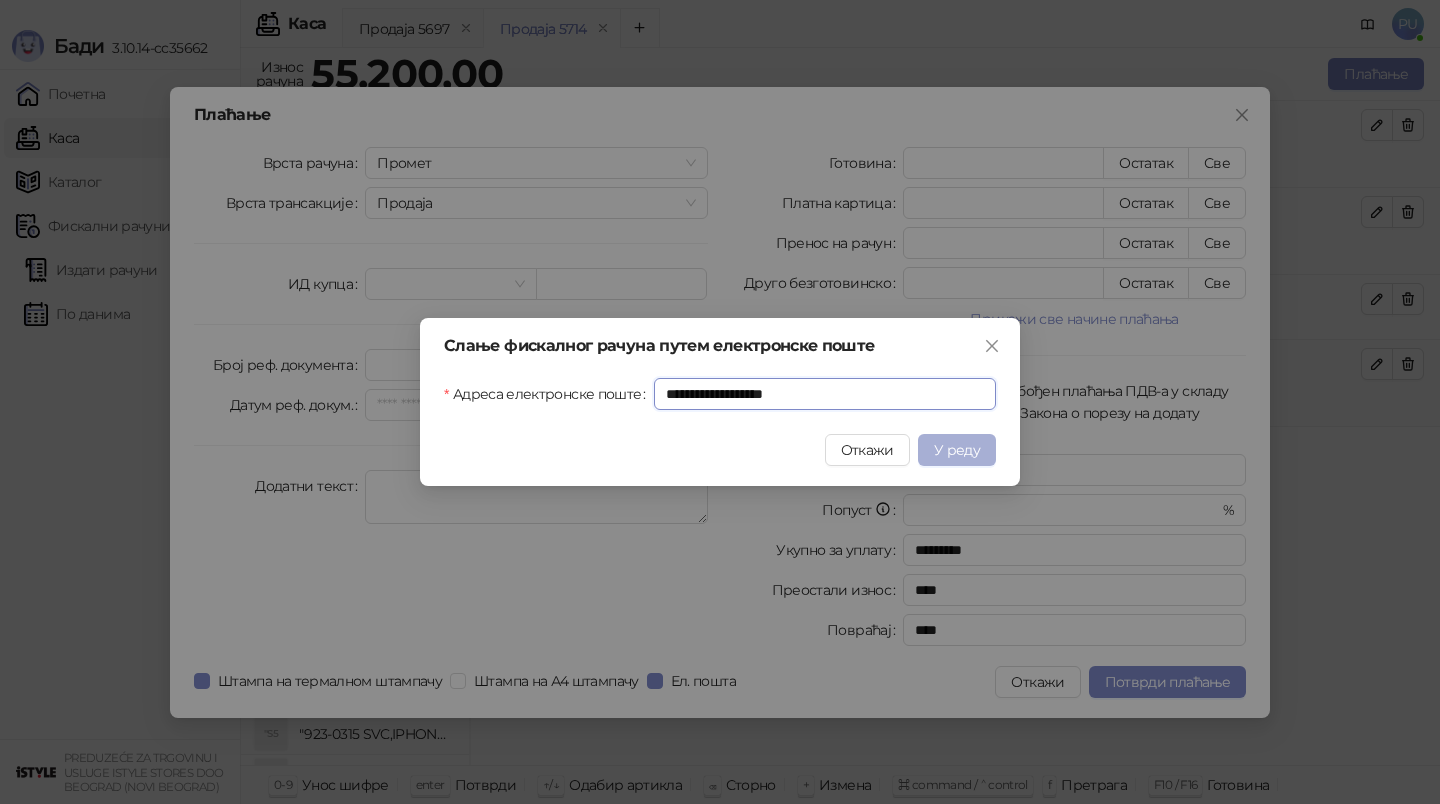 type on "**********" 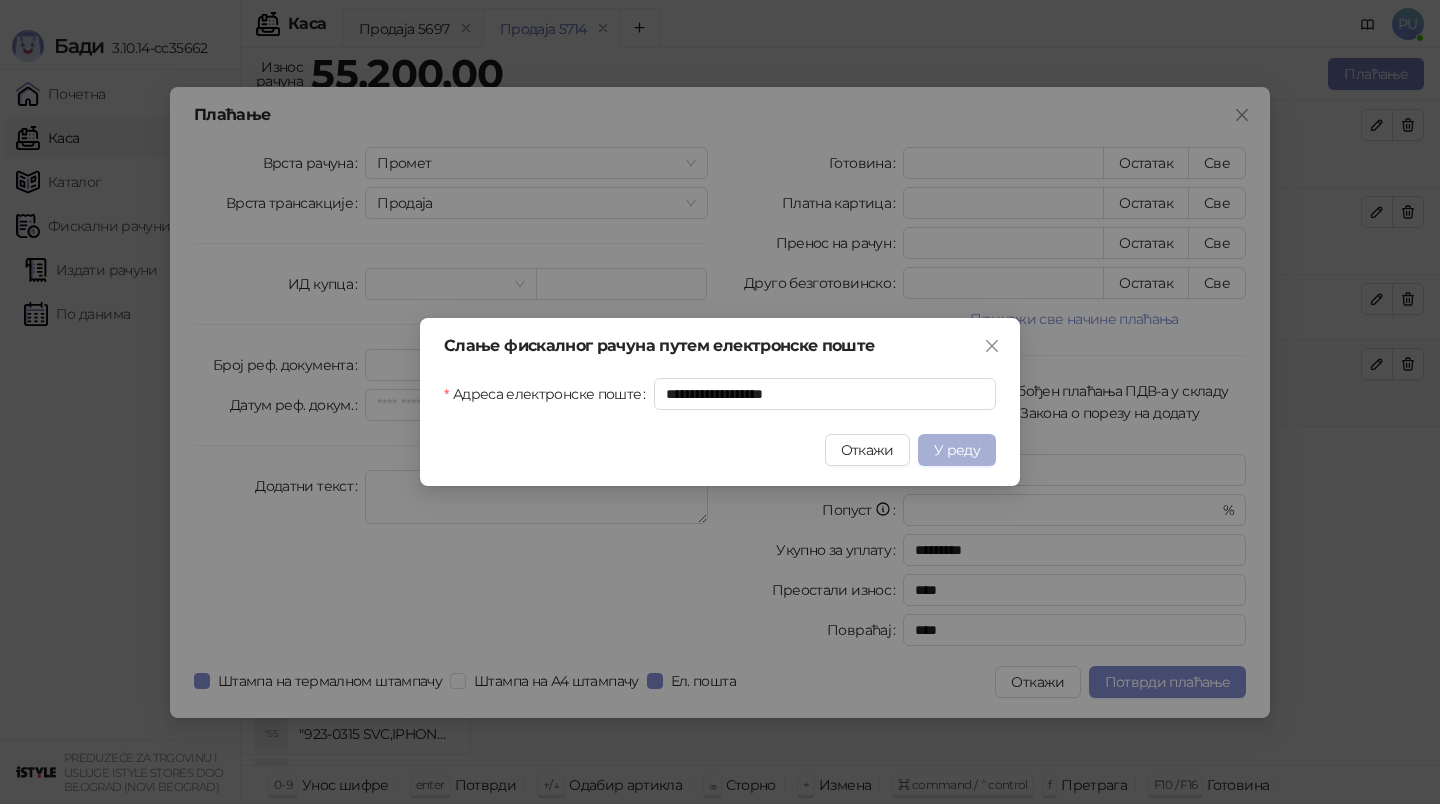 click on "У реду" at bounding box center (957, 450) 